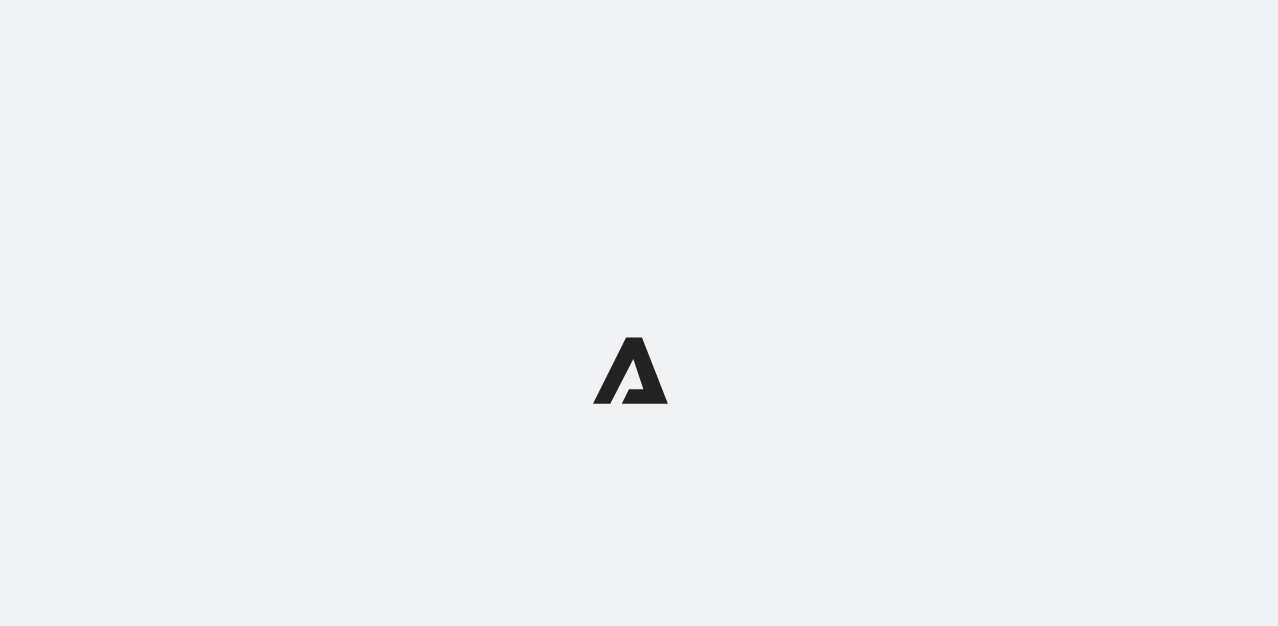 scroll, scrollTop: 0, scrollLeft: 0, axis: both 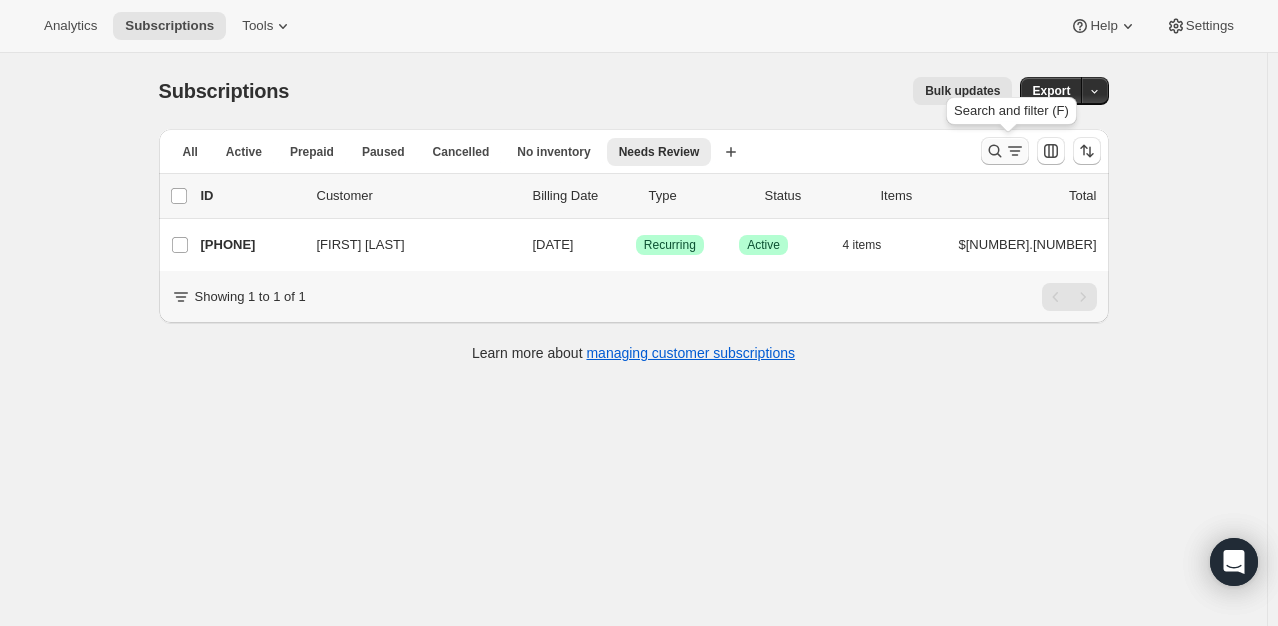 click 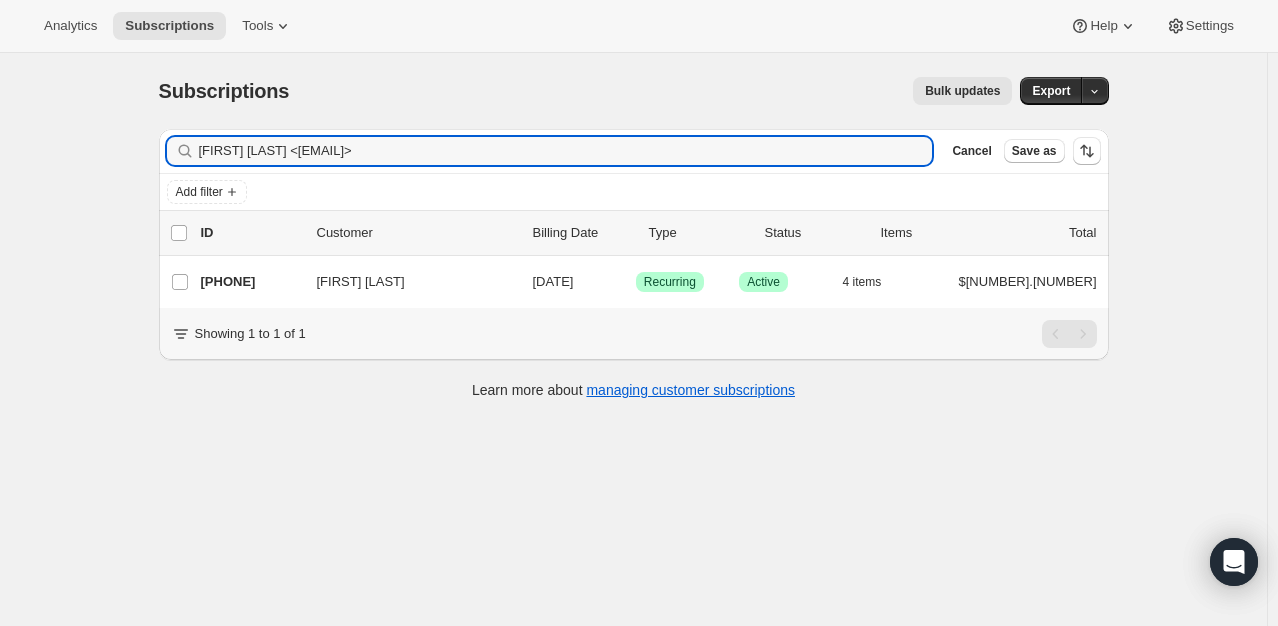 drag, startPoint x: 440, startPoint y: 143, endPoint x: 164, endPoint y: 149, distance: 276.06522 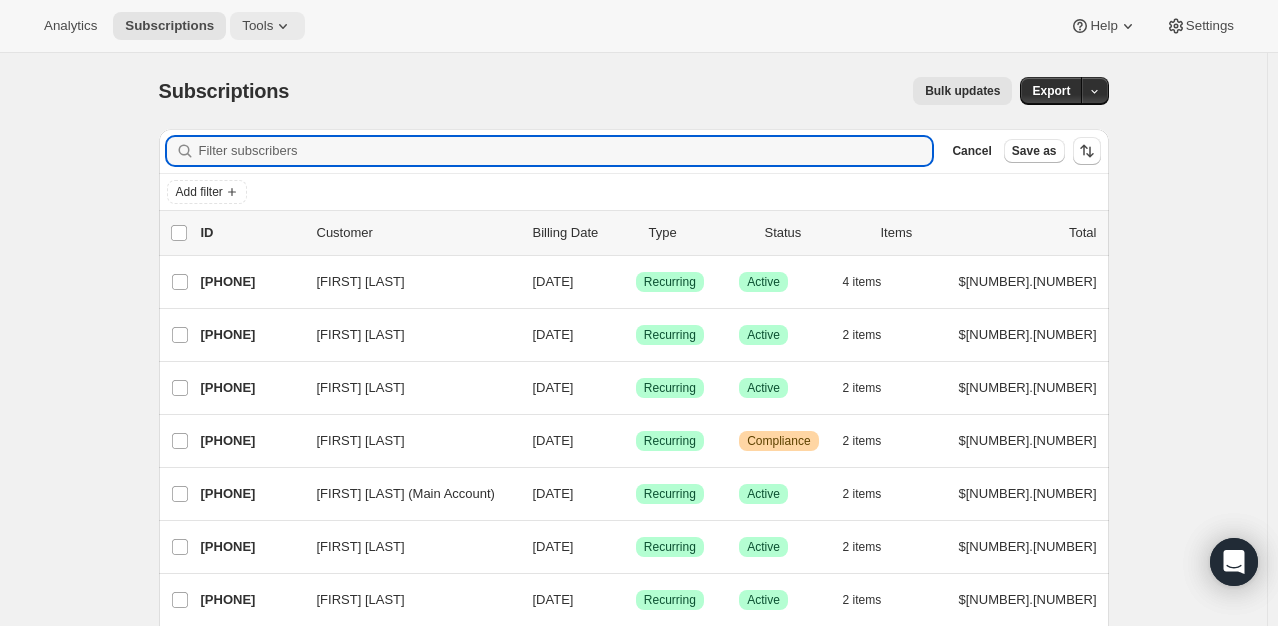 type 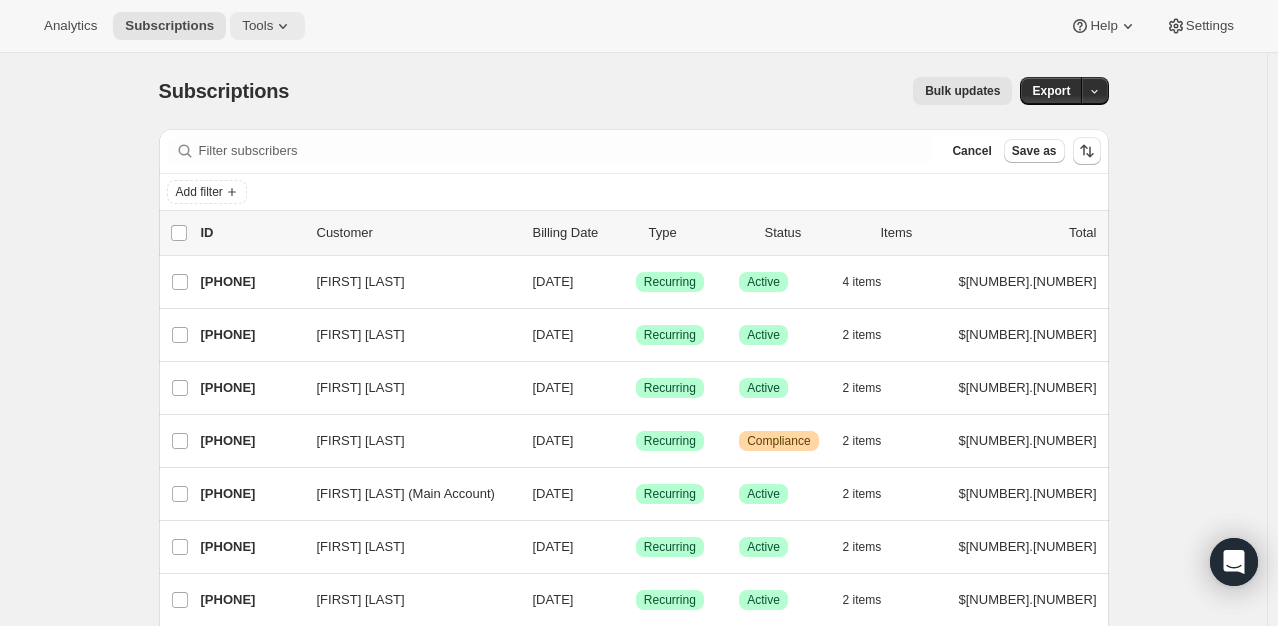 click on "Tools" at bounding box center (267, 26) 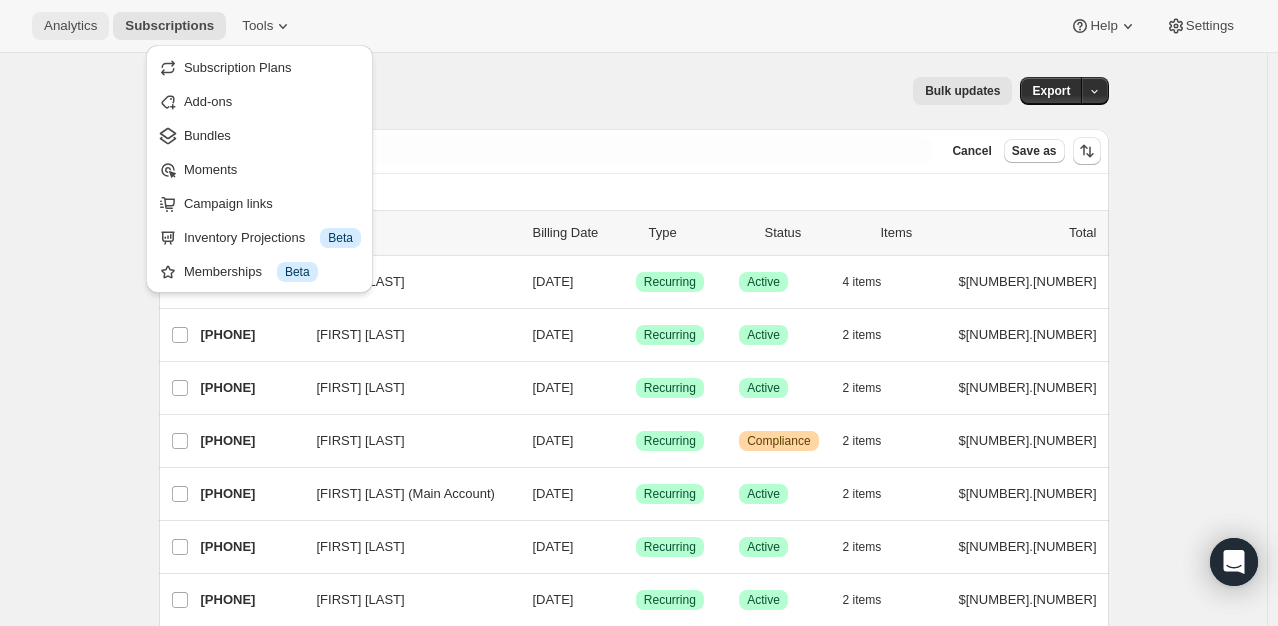 click on "Analytics" at bounding box center [70, 26] 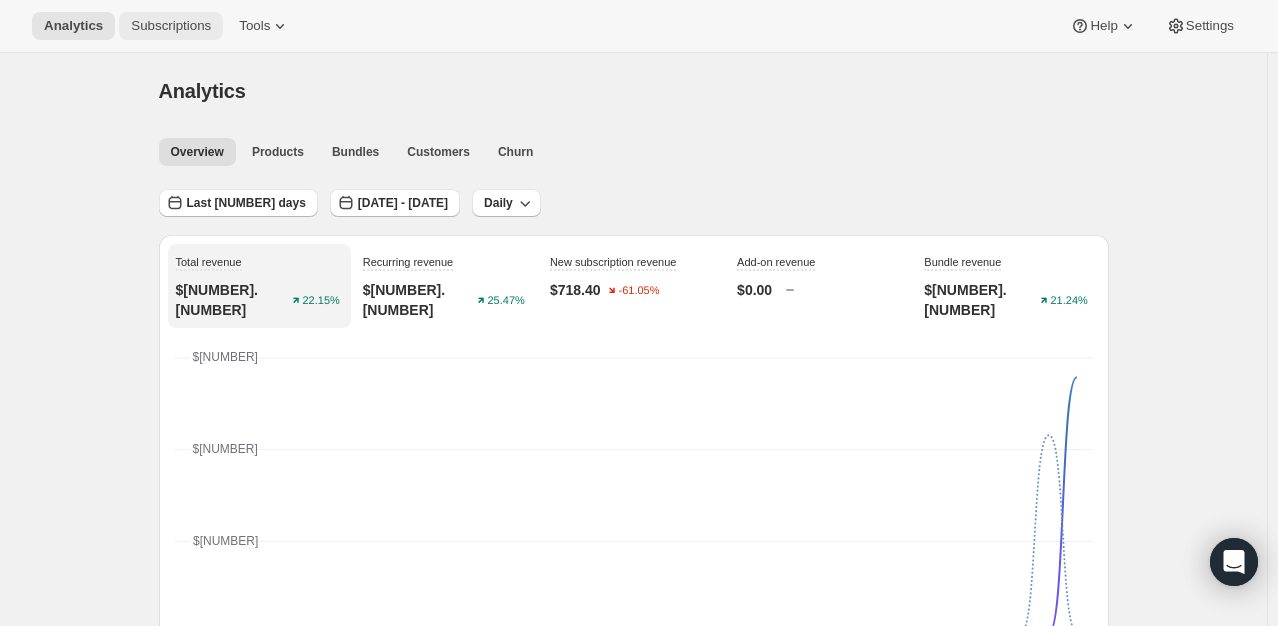 click on "Subscriptions" at bounding box center [171, 26] 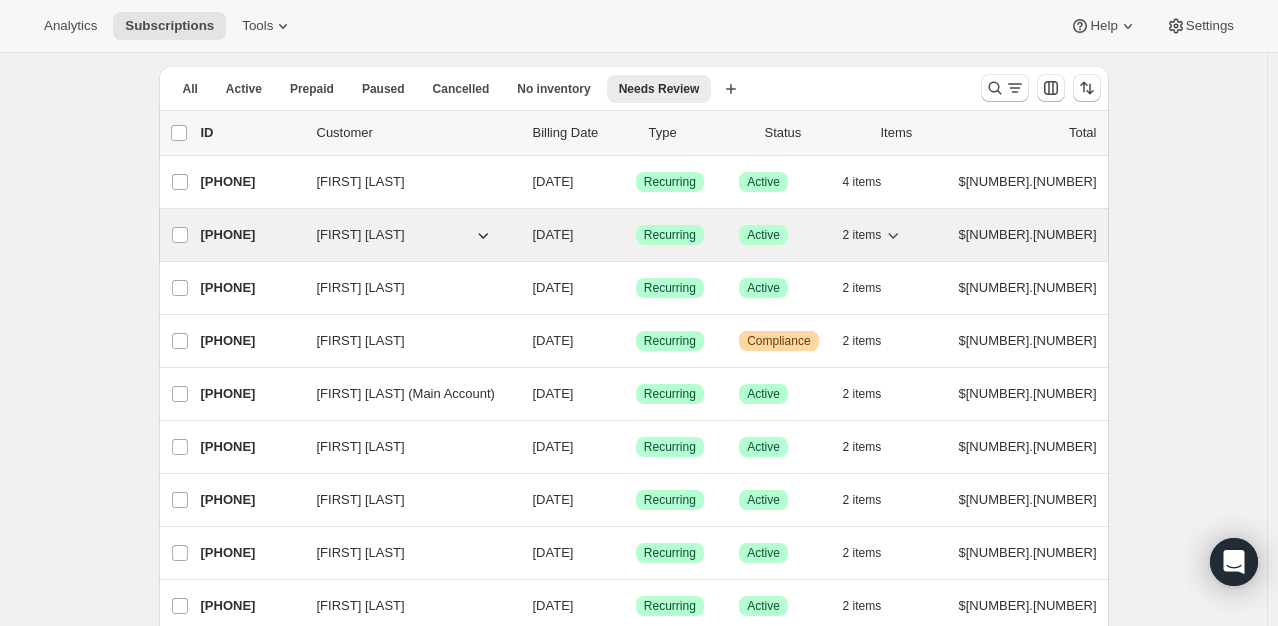 scroll, scrollTop: 64, scrollLeft: 0, axis: vertical 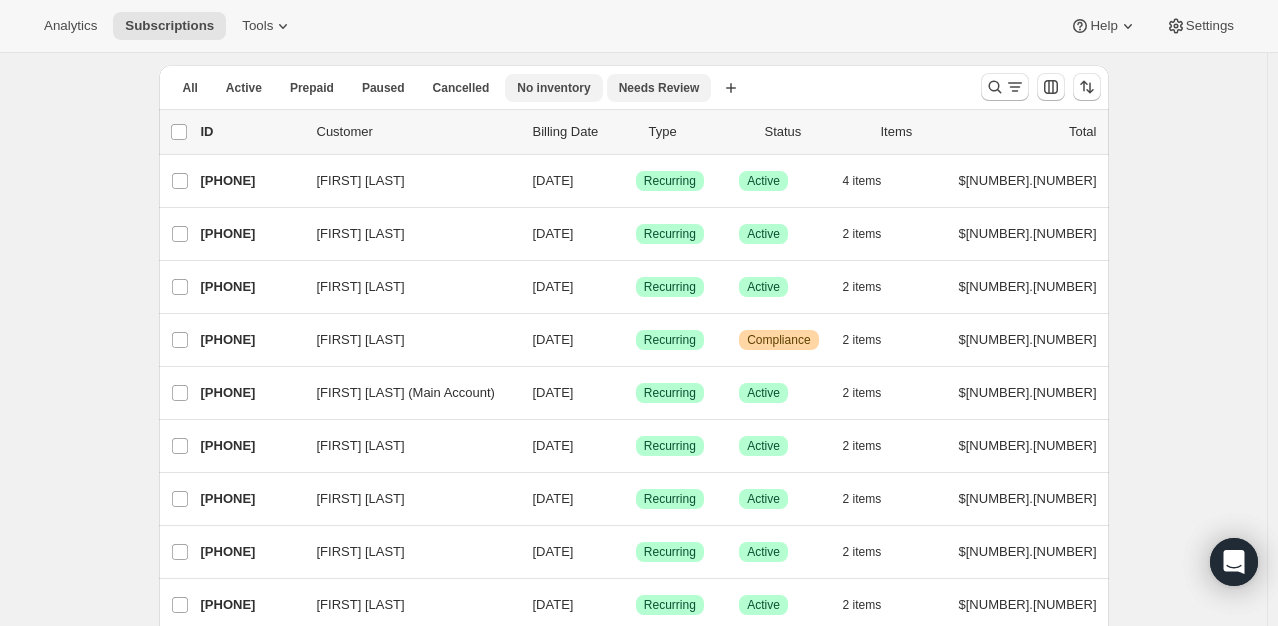click on "No inventory" at bounding box center [553, 88] 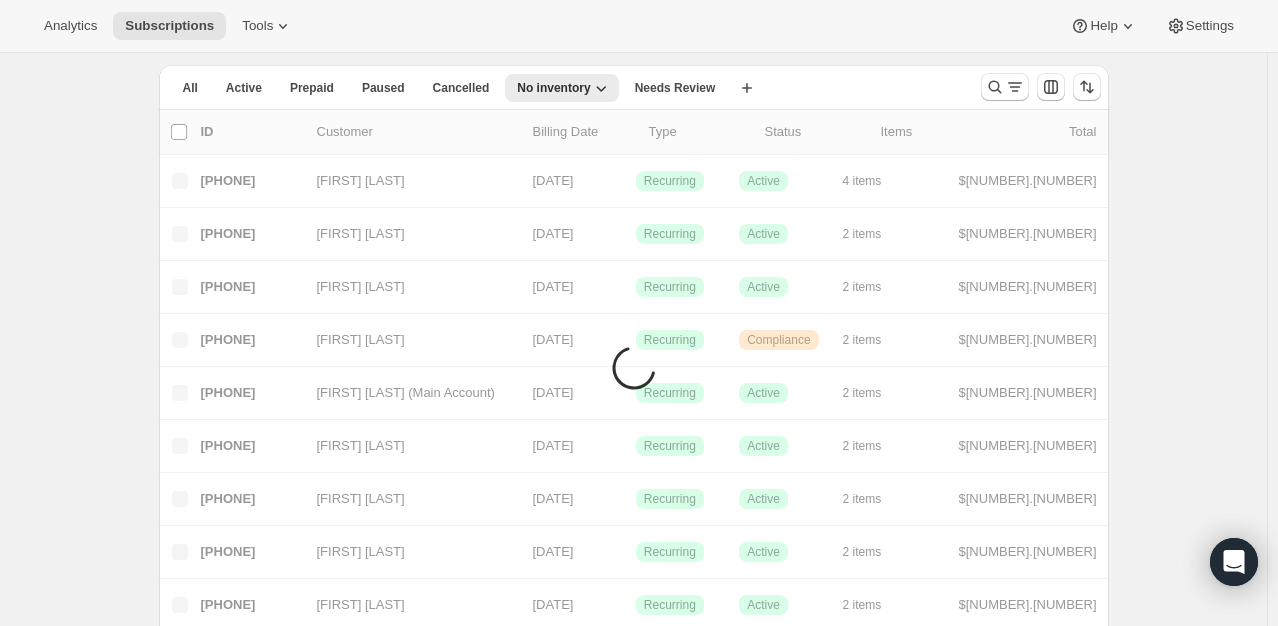 scroll, scrollTop: 52, scrollLeft: 0, axis: vertical 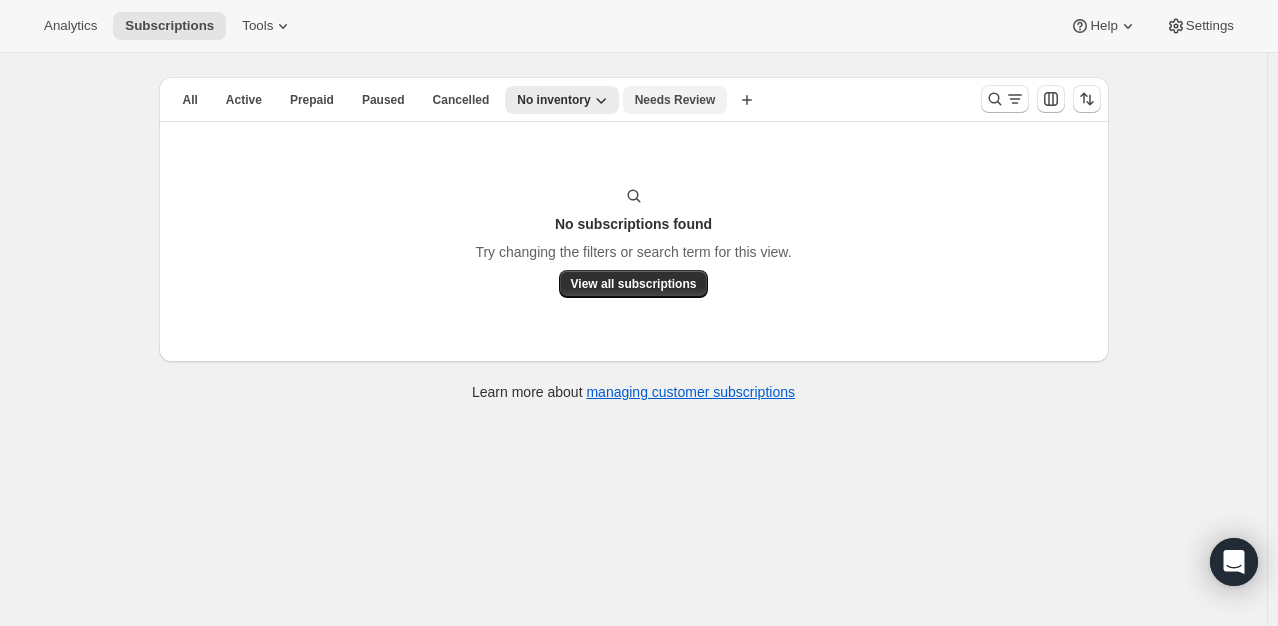click on "Needs Review" at bounding box center [675, 100] 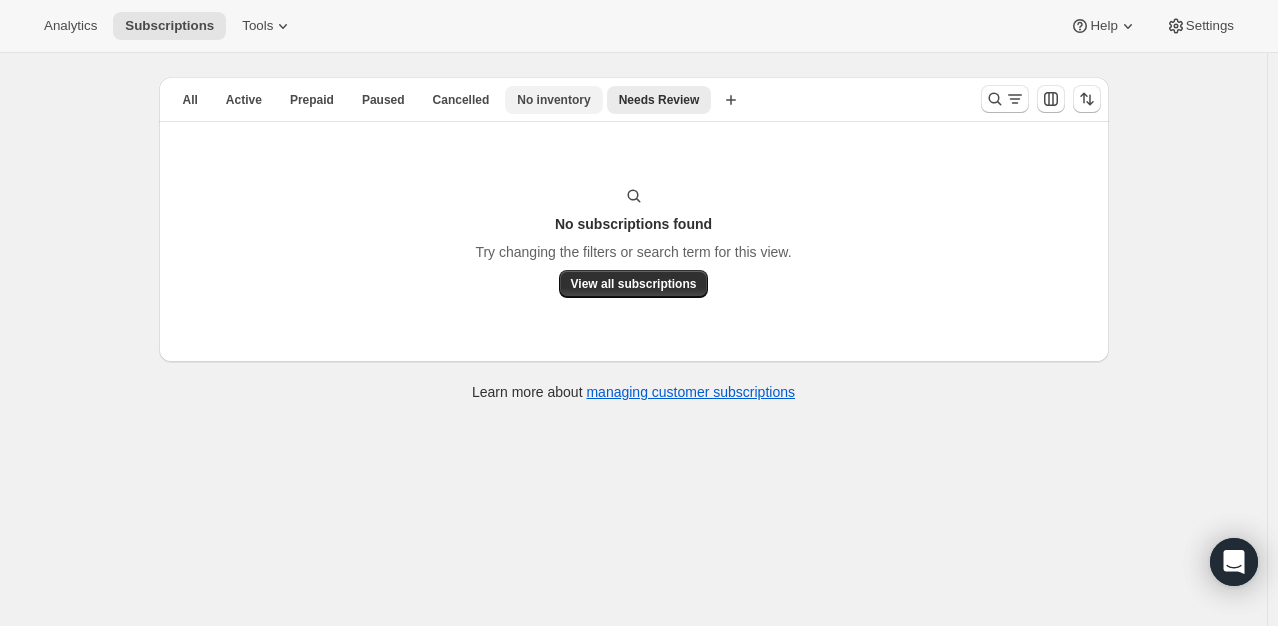 click on "No inventory" at bounding box center (553, 100) 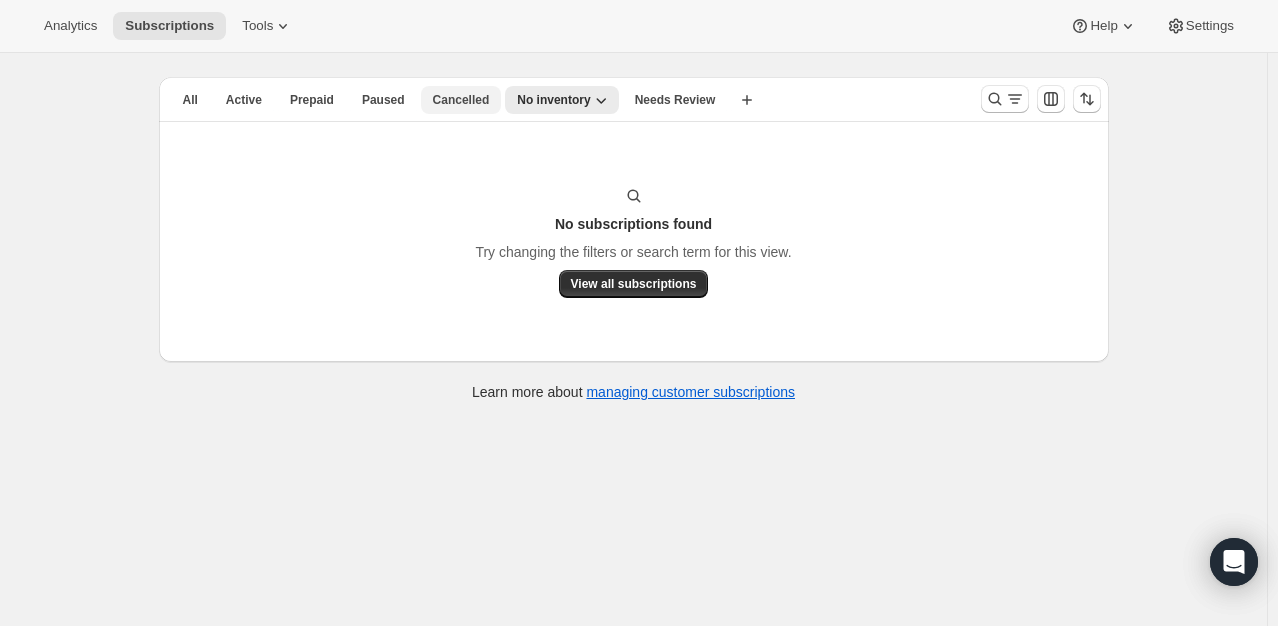 click on "Cancelled" at bounding box center [461, 100] 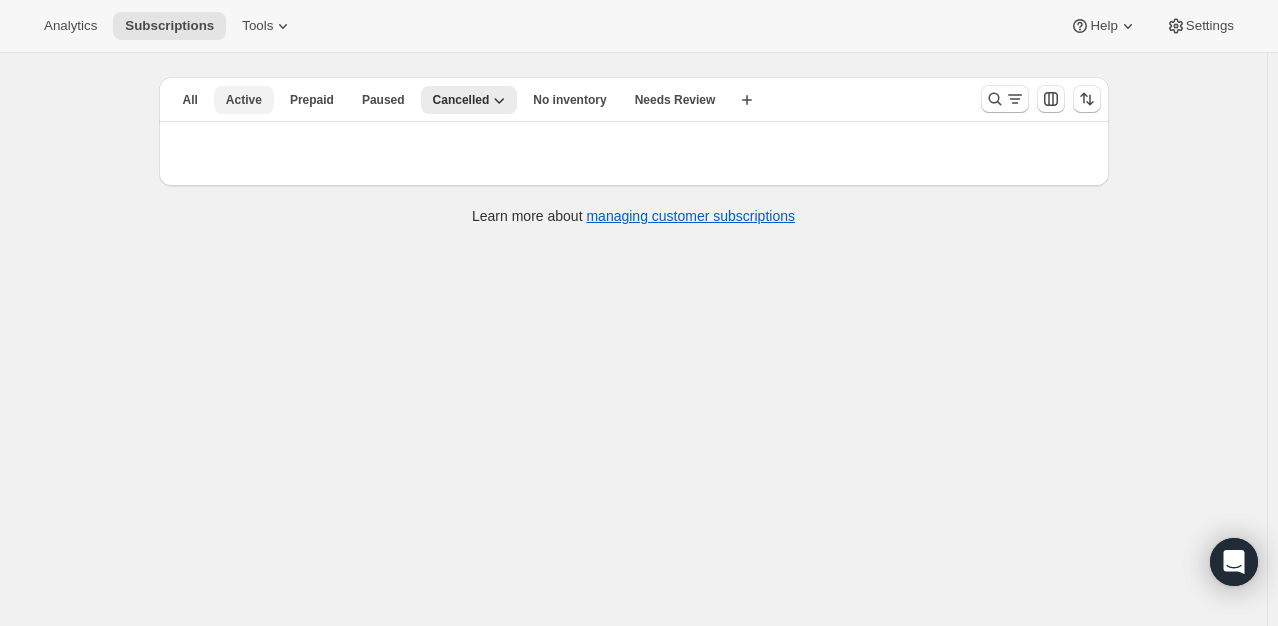 click on "Active" at bounding box center (244, 100) 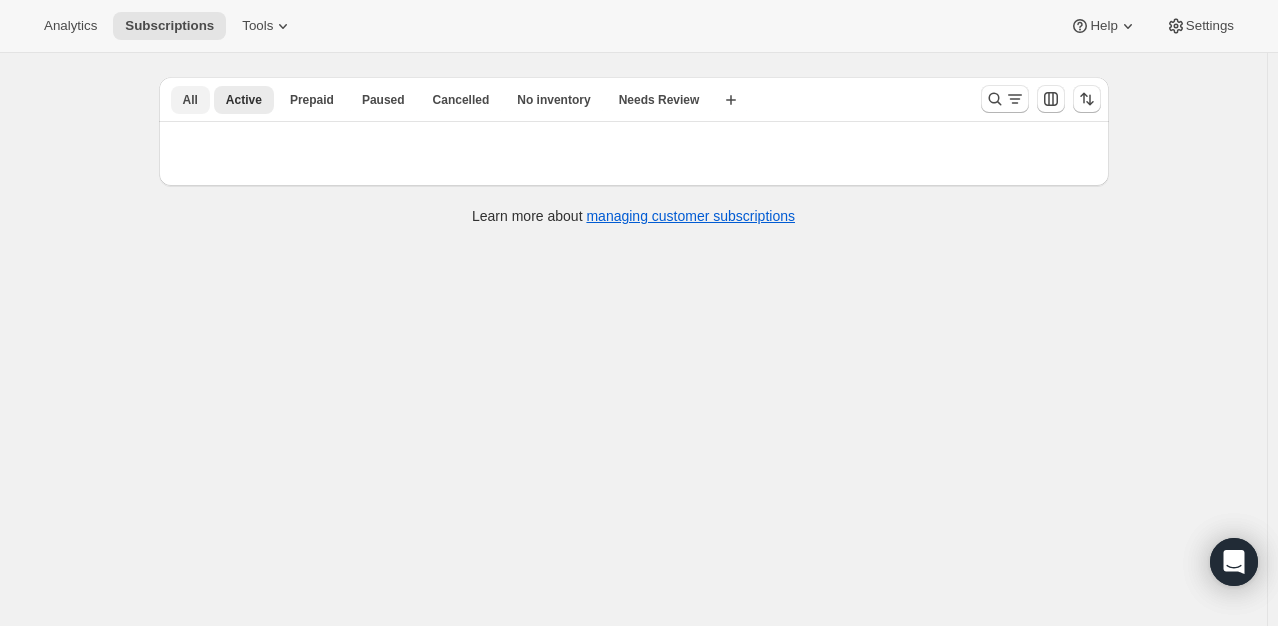 click on "All" at bounding box center [190, 100] 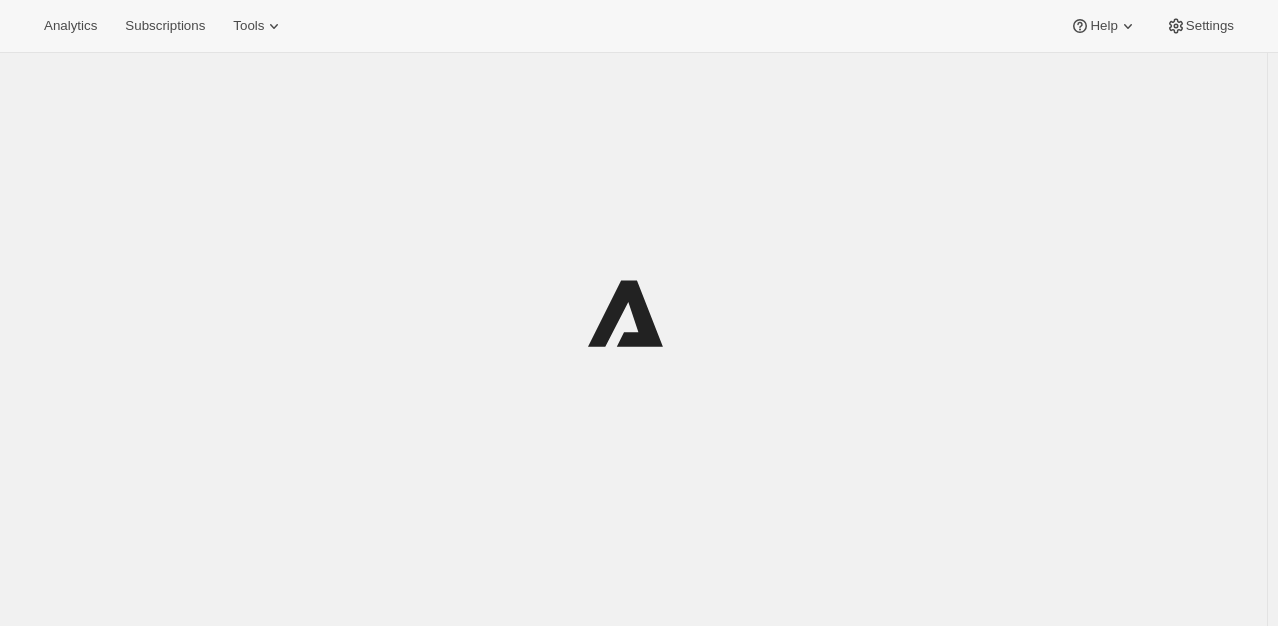 scroll, scrollTop: 0, scrollLeft: 0, axis: both 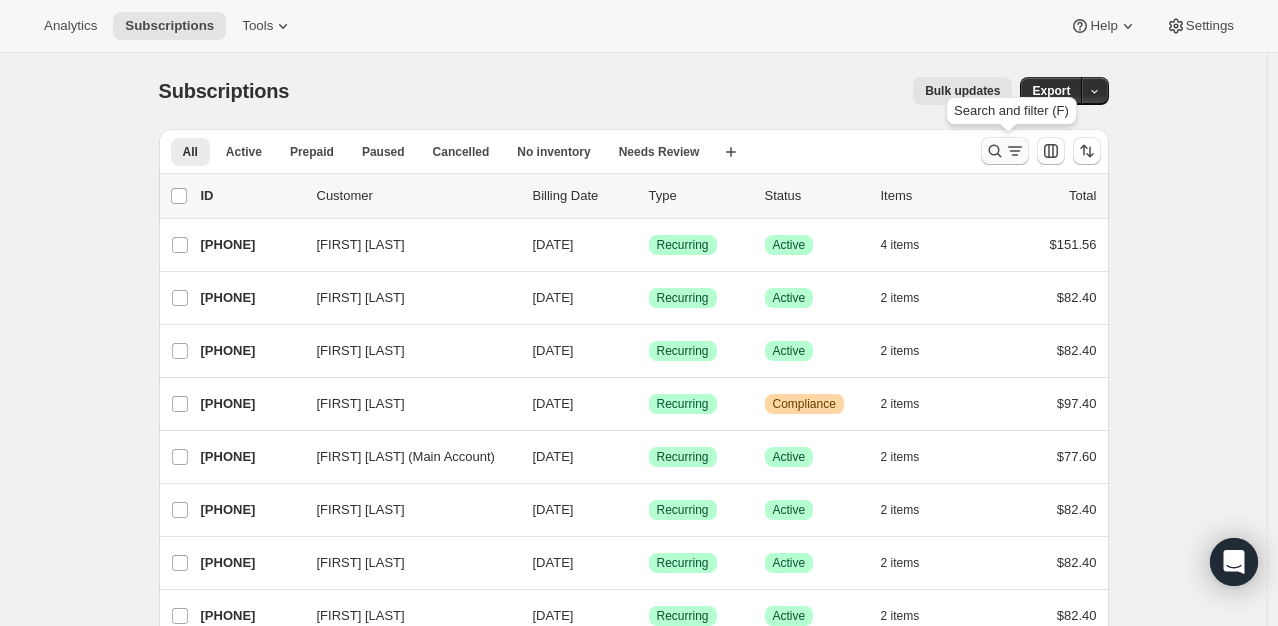 click 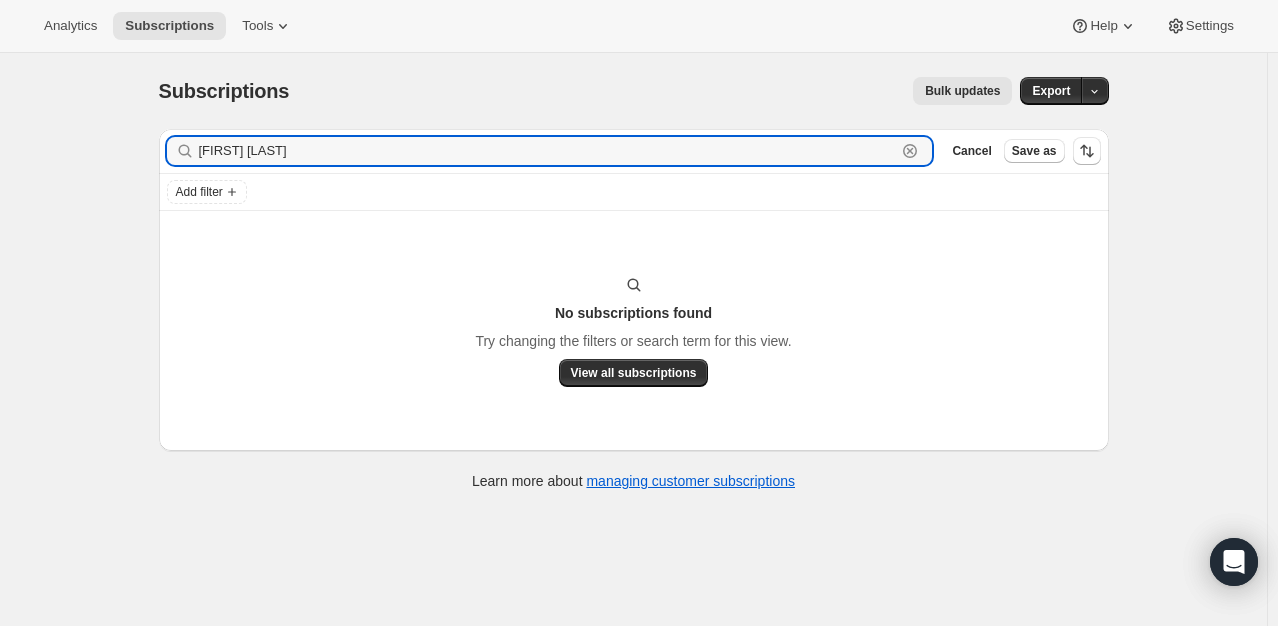 drag, startPoint x: 360, startPoint y: 155, endPoint x: -6, endPoint y: 180, distance: 366.85284 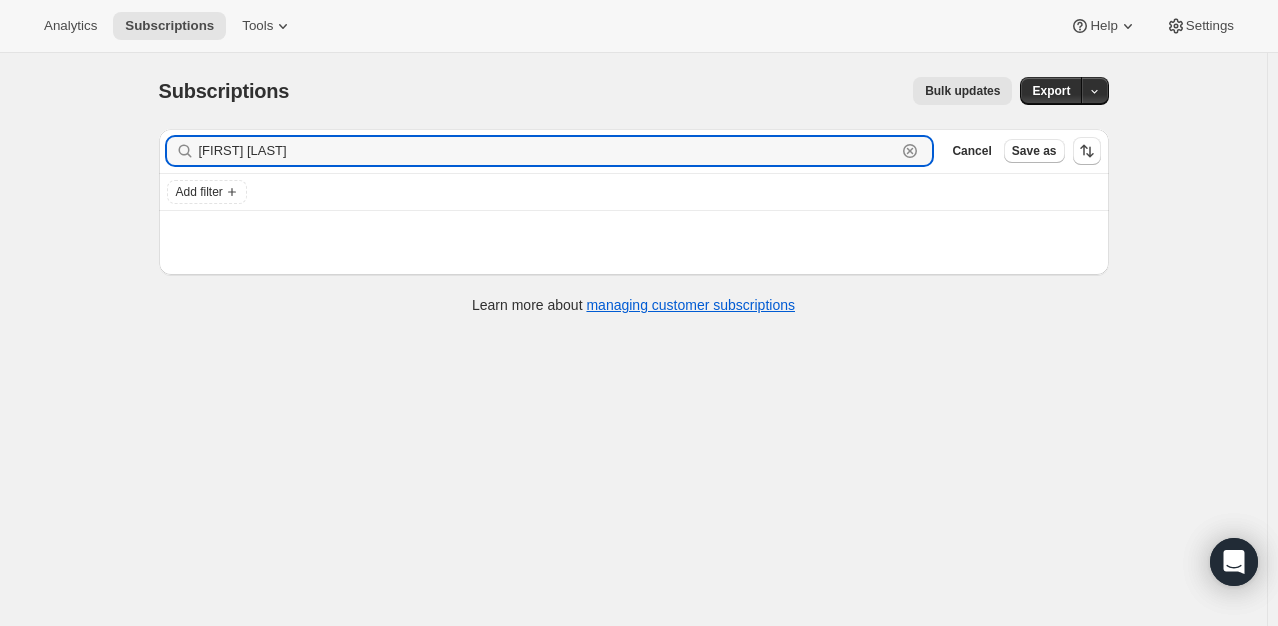 type on "[FIRST] [LAST]" 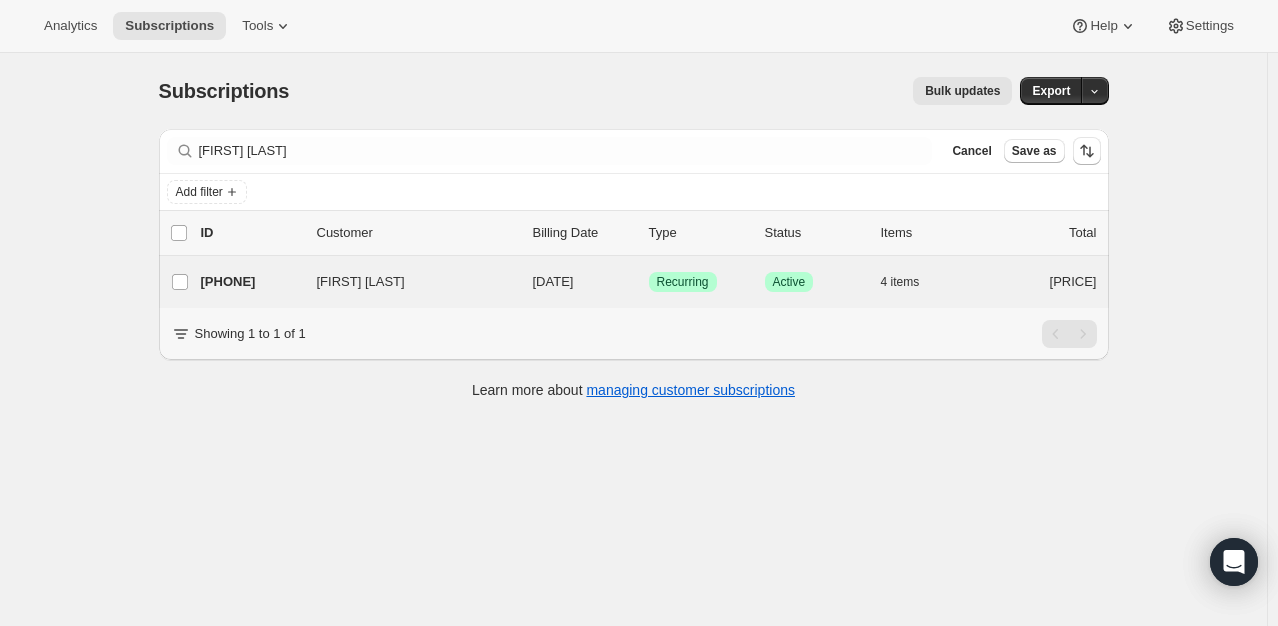 click on "Amir Adibi 13275332855 Amir Adibi 10/01/2025 Success Recurring Success Active 4   items $132.00" at bounding box center (634, 282) 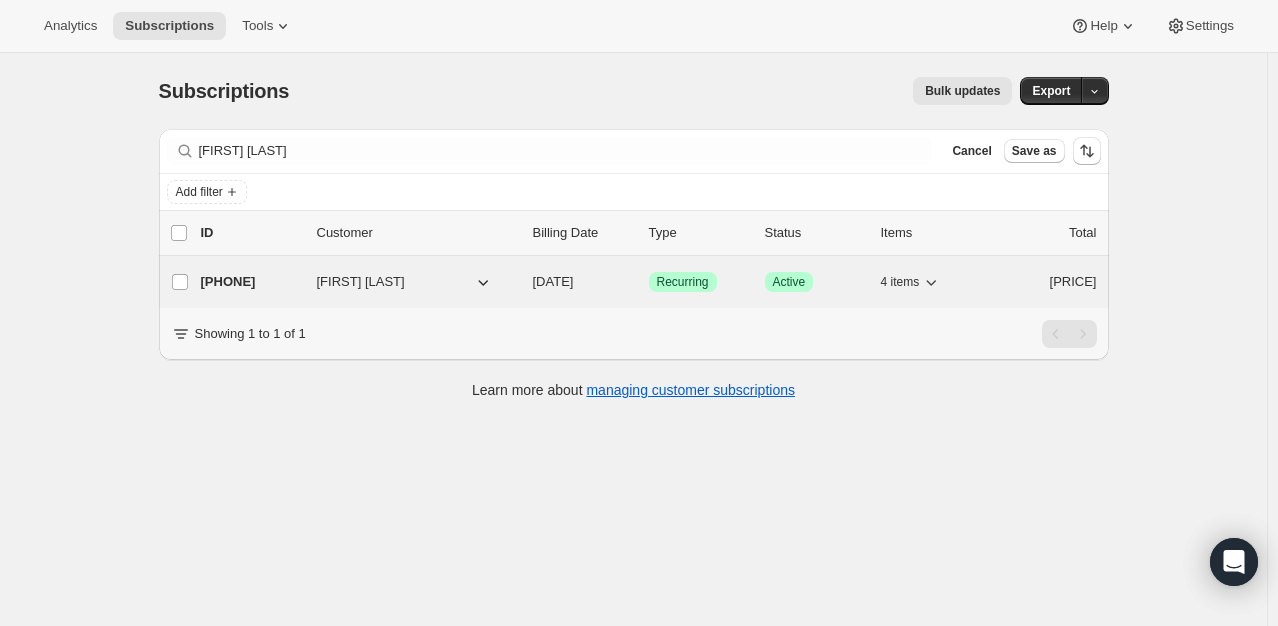 click on "[NUMBER]" at bounding box center [251, 282] 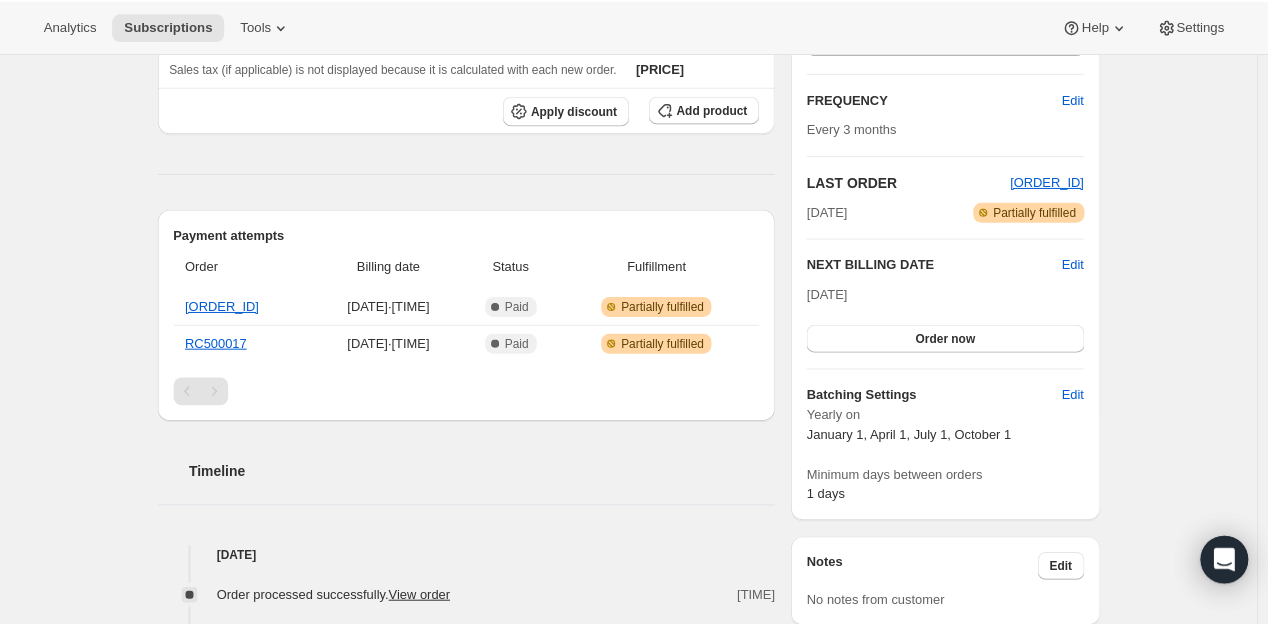 scroll, scrollTop: 0, scrollLeft: 0, axis: both 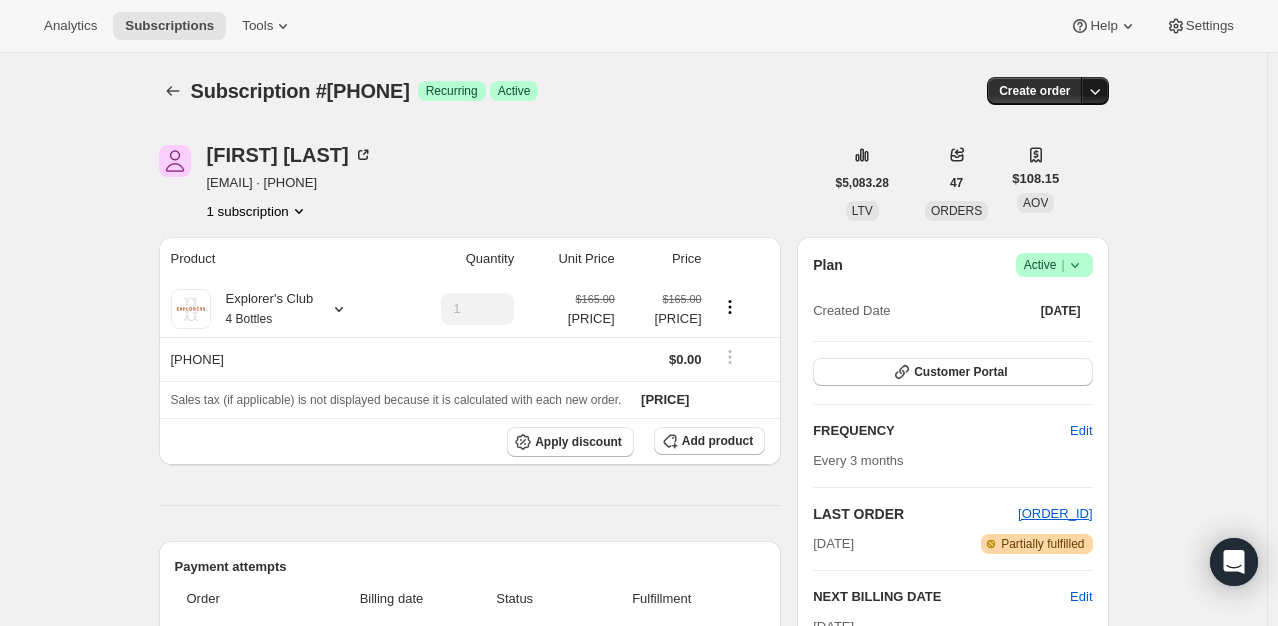 click 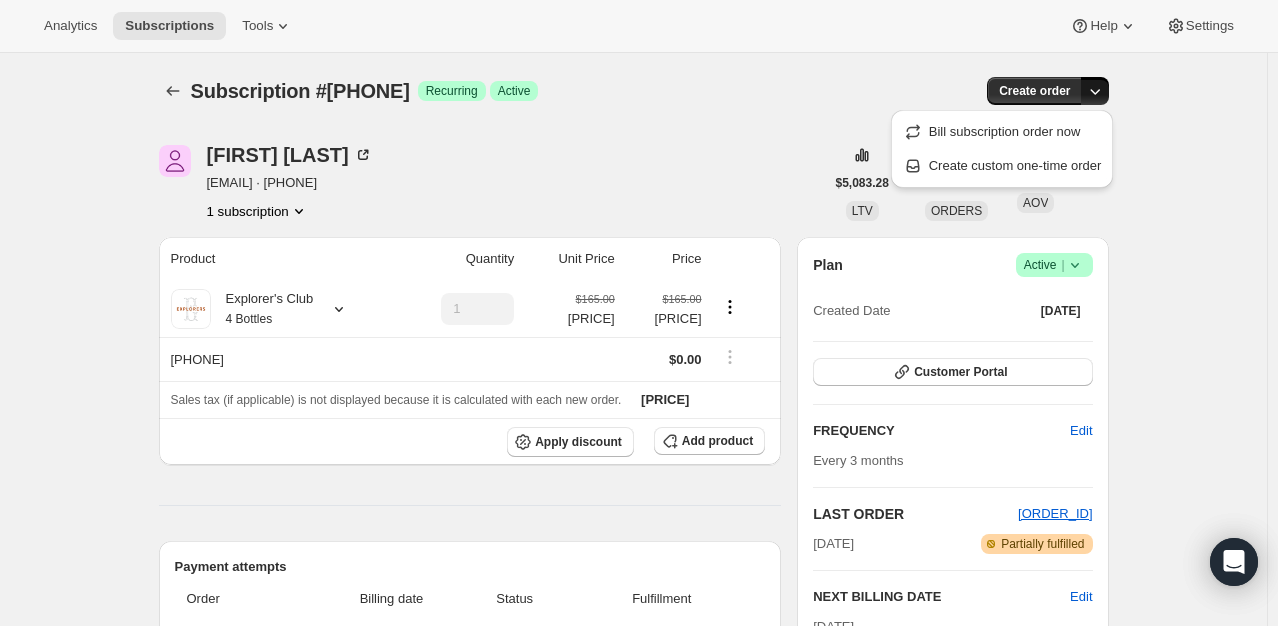 click on "Success Active |" at bounding box center [1054, 265] 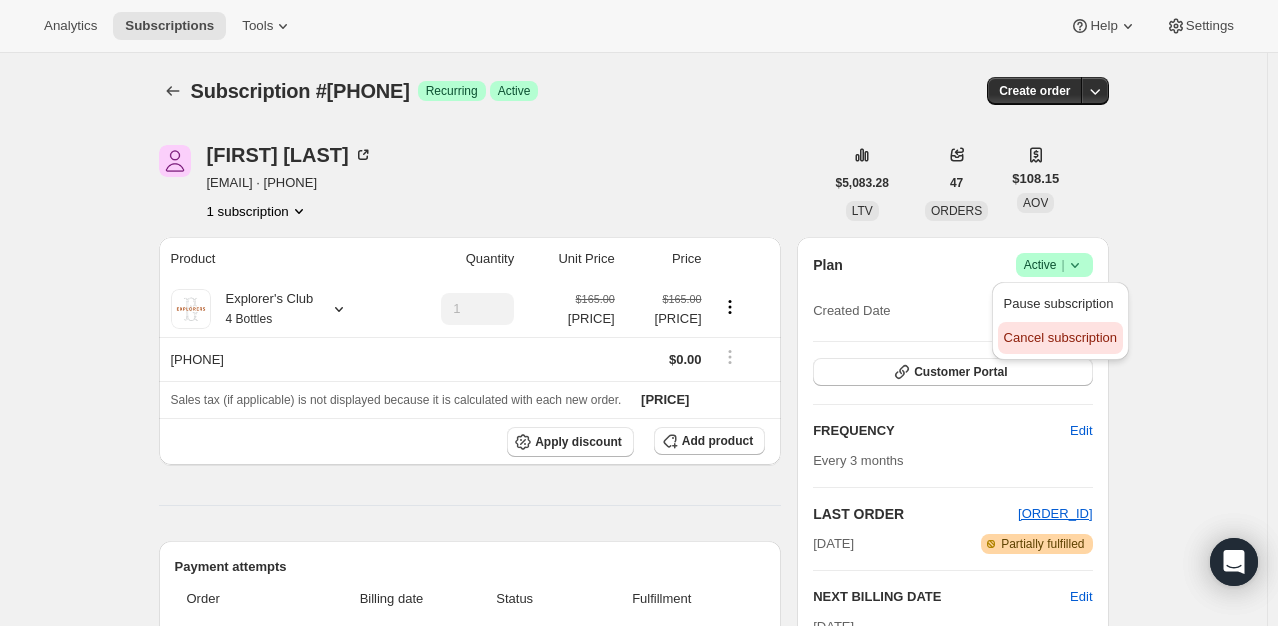 click on "Cancel subscription" at bounding box center (1060, 338) 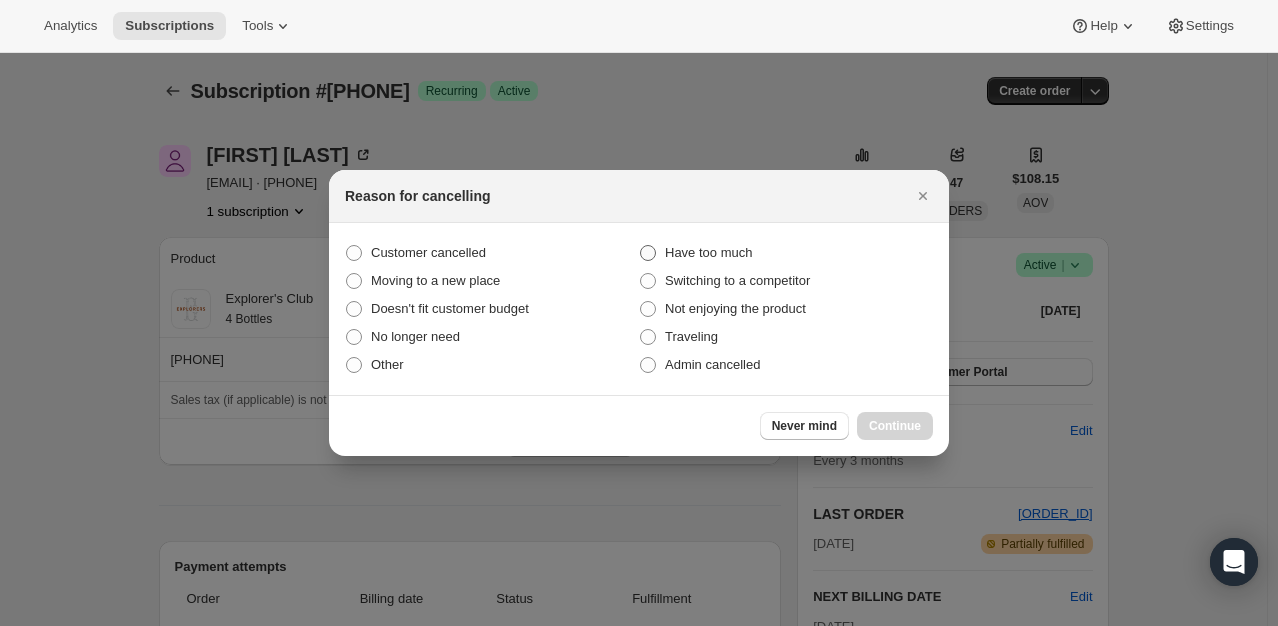 click at bounding box center (648, 253) 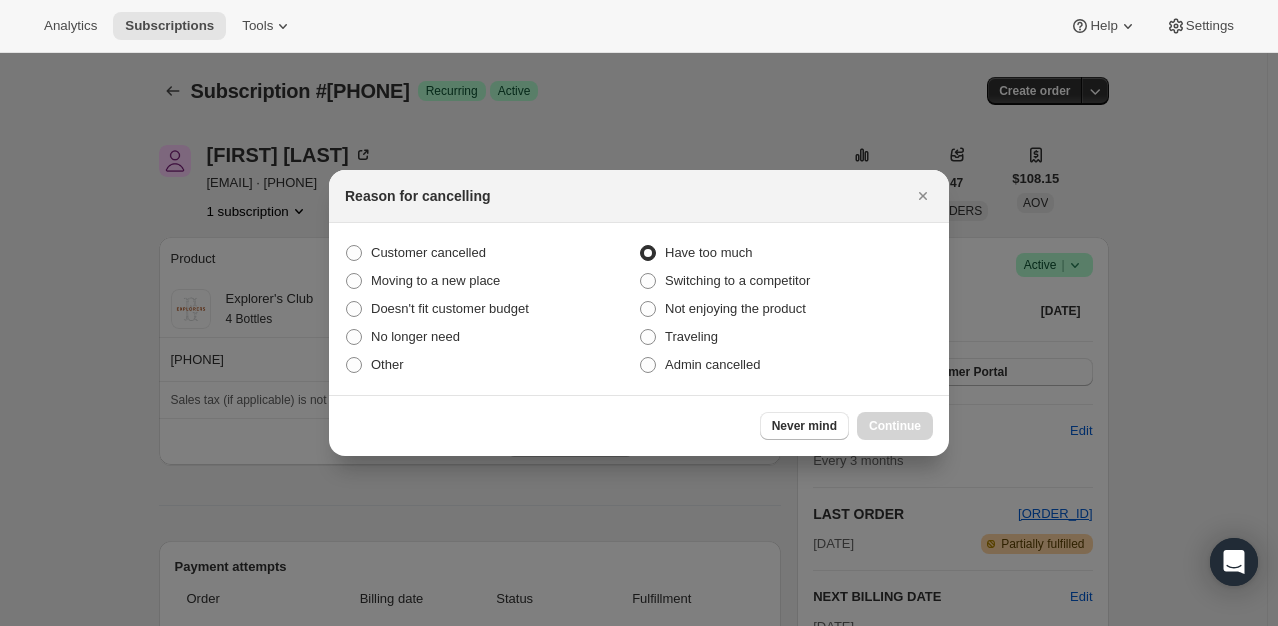 radio on "true" 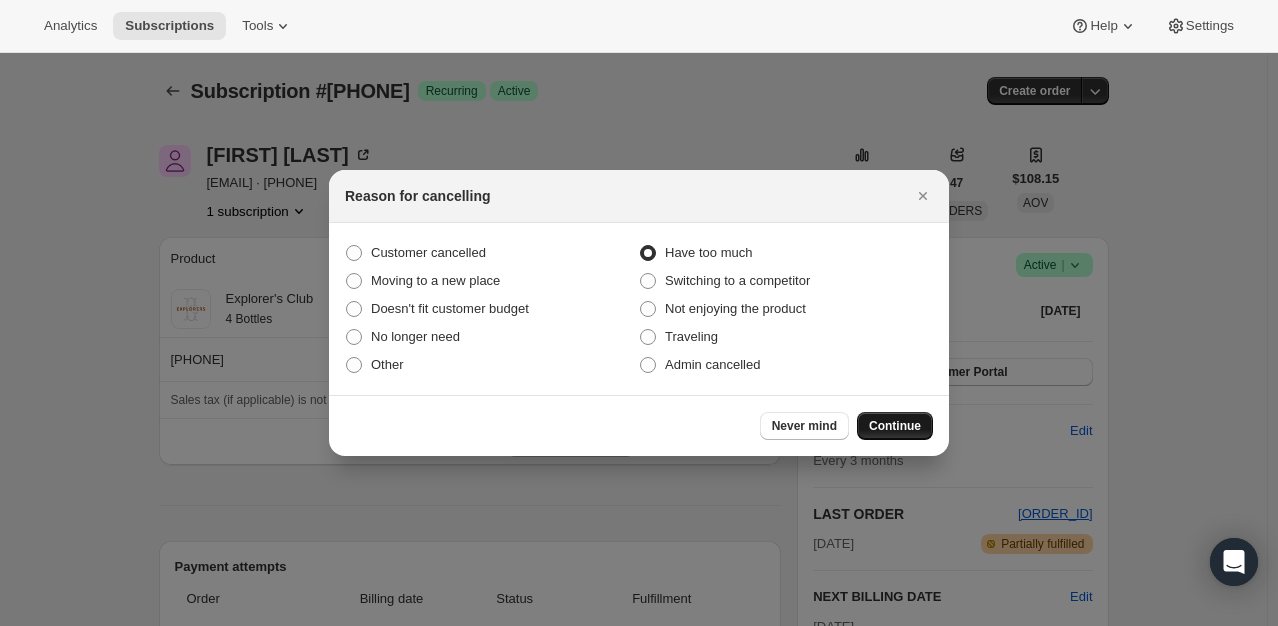 click on "Continue" at bounding box center [895, 426] 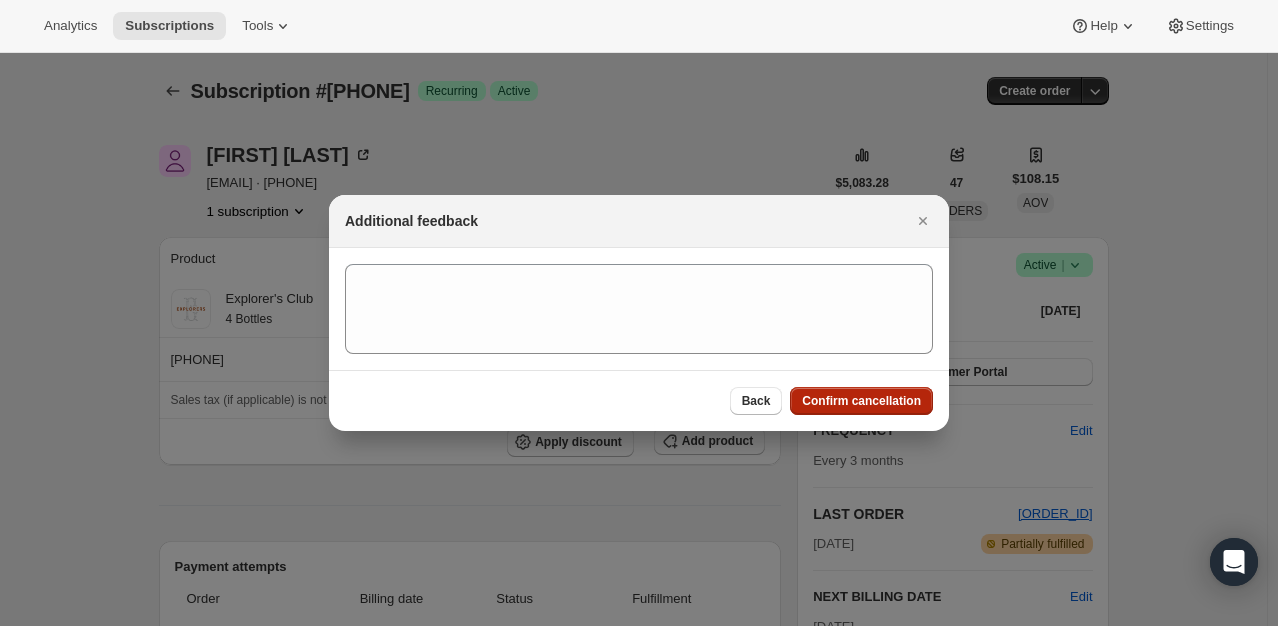 click on "Confirm cancellation" at bounding box center [861, 401] 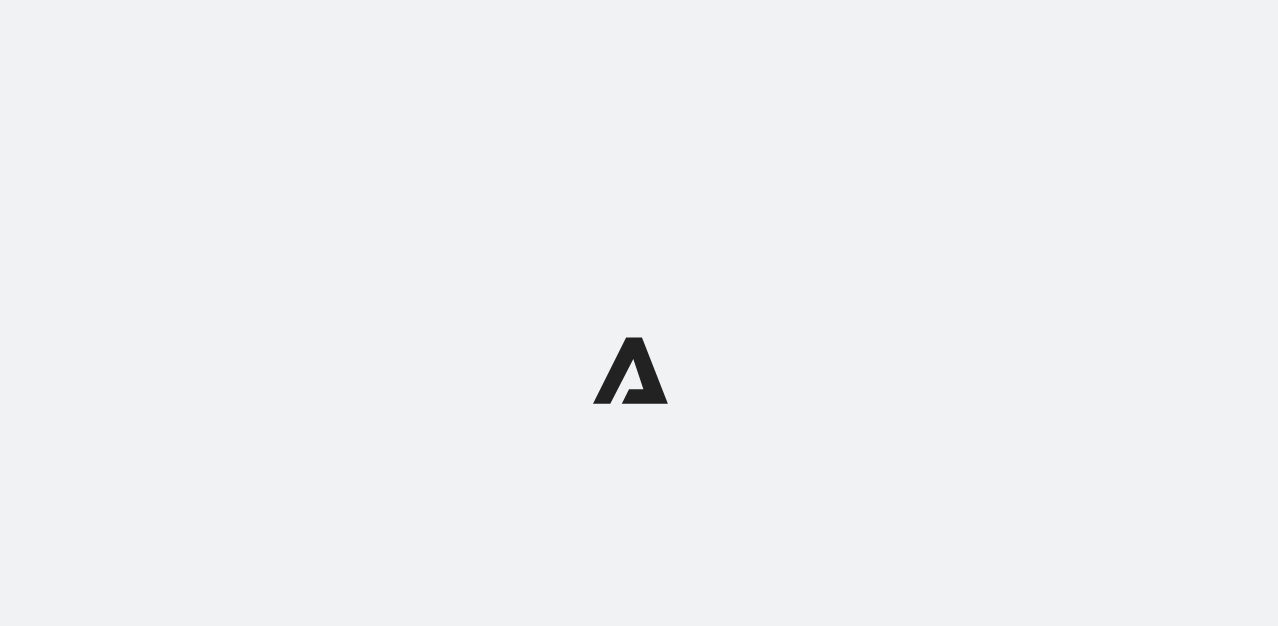 scroll, scrollTop: 0, scrollLeft: 0, axis: both 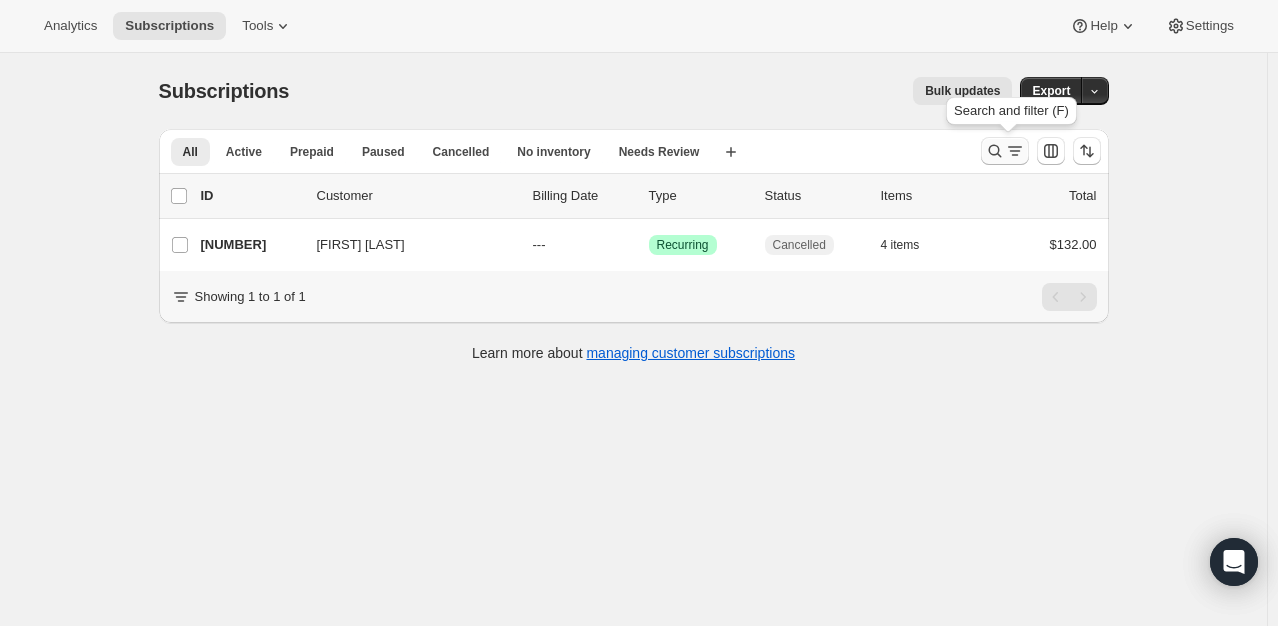 click 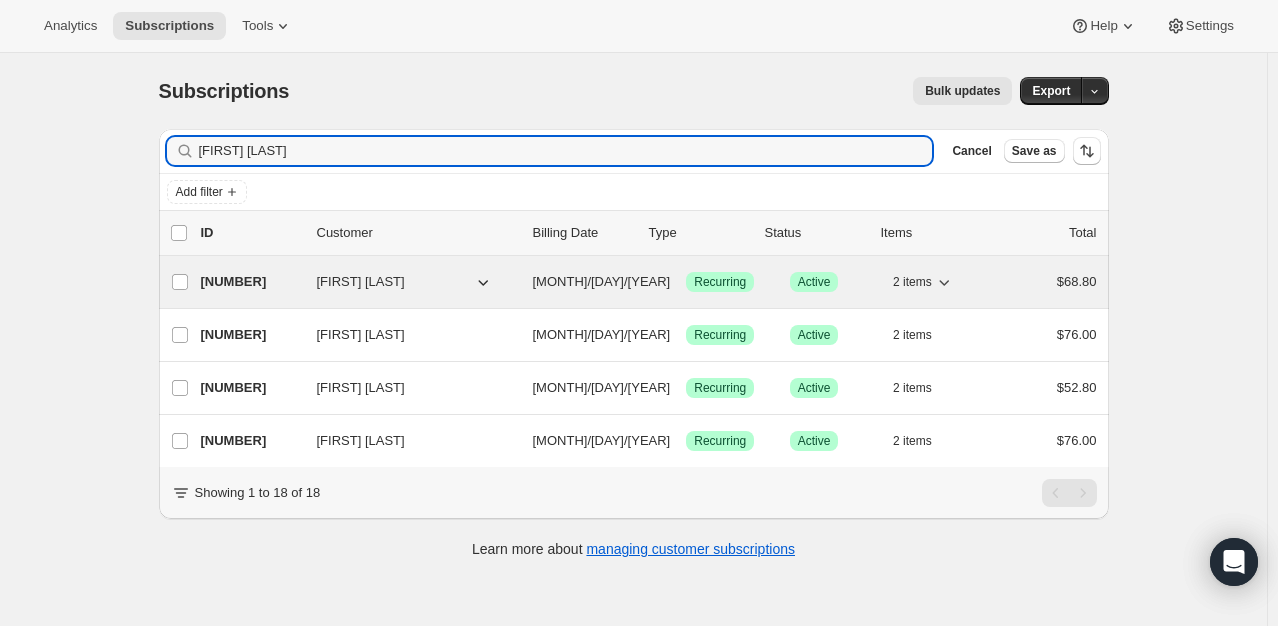 type on "[FIRST] [LAST]" 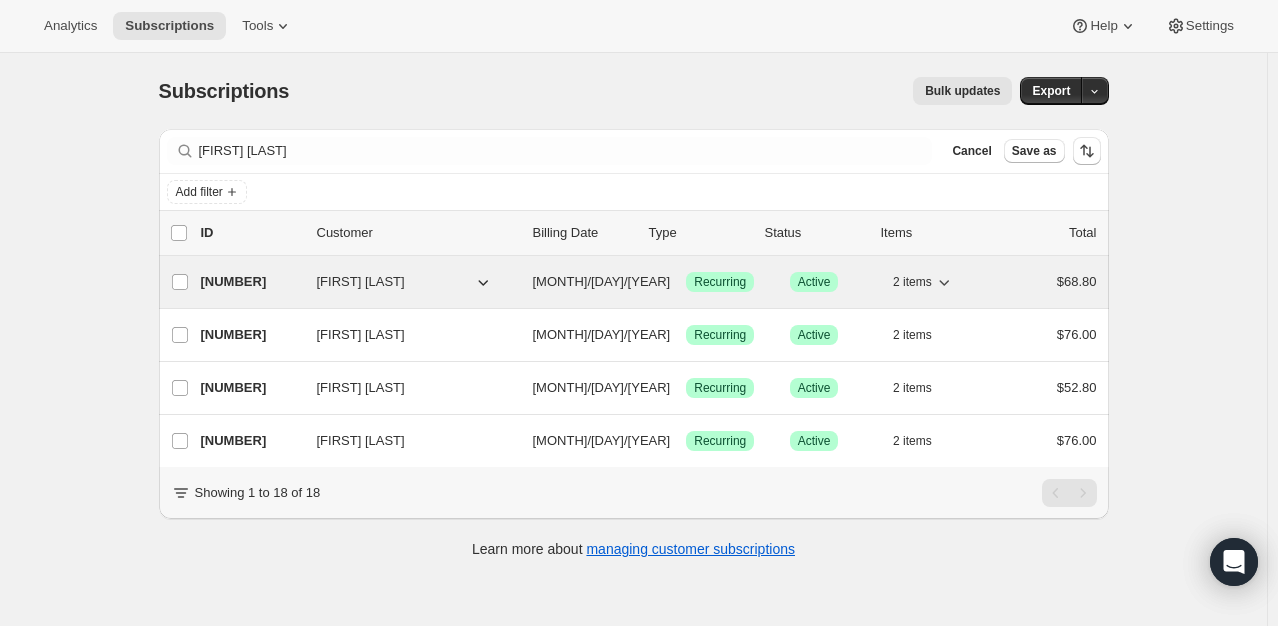 click on "[NUMBER]" at bounding box center (251, 282) 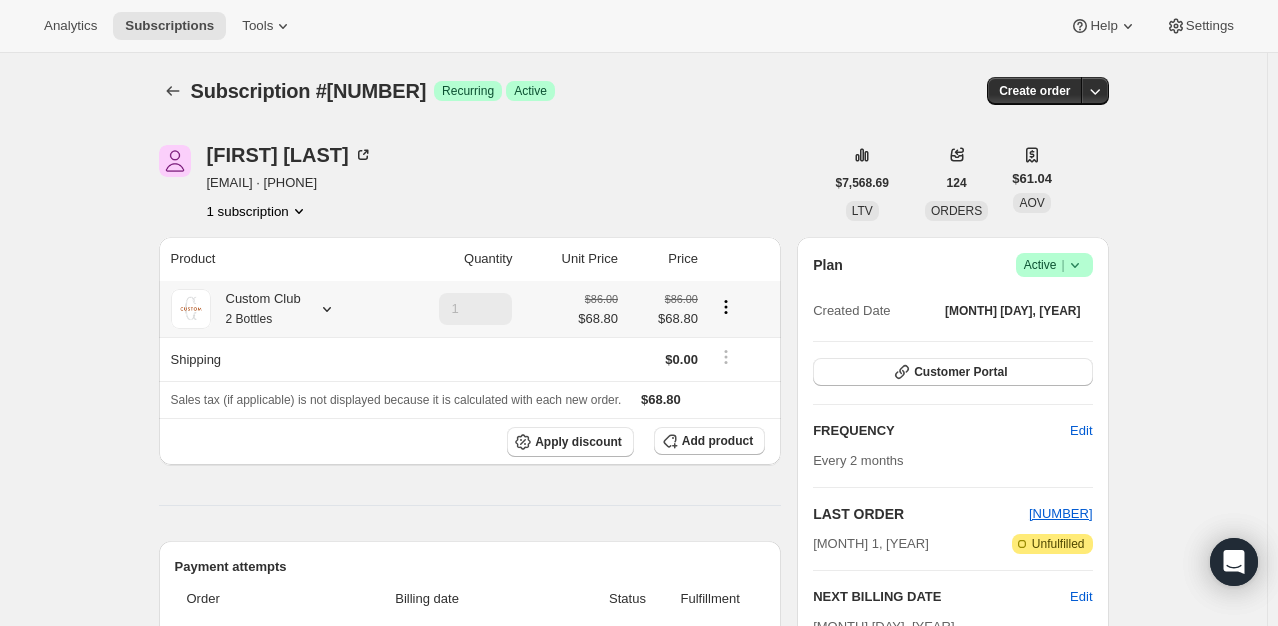 click at bounding box center [323, 309] 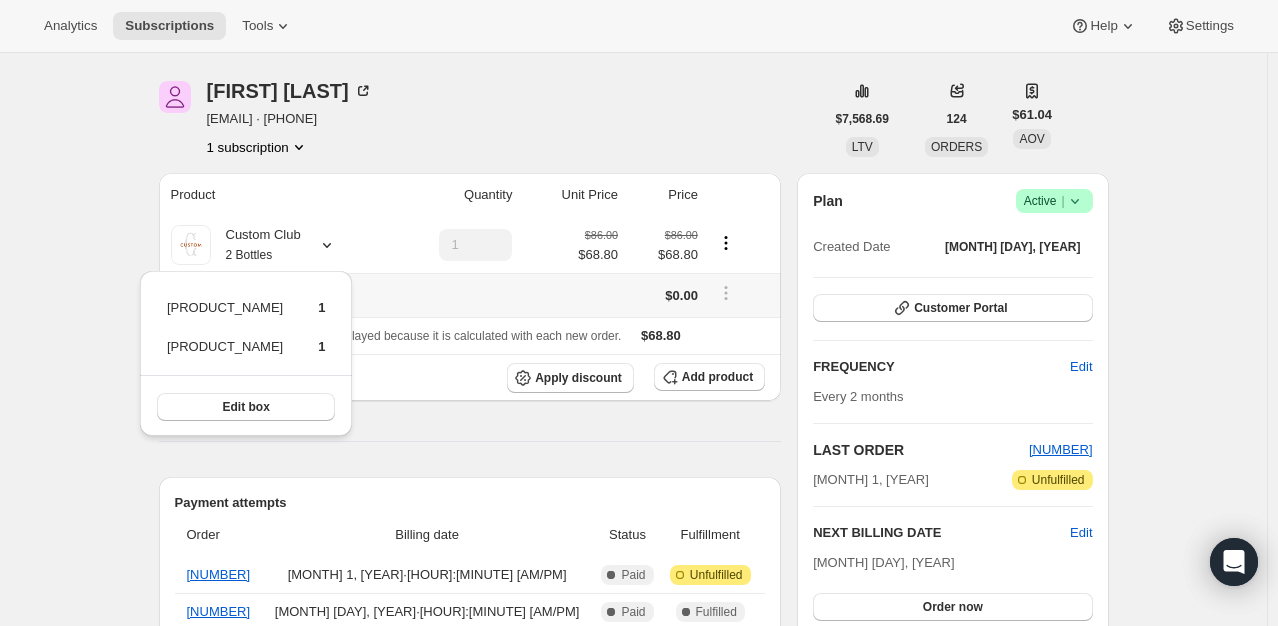 scroll, scrollTop: 0, scrollLeft: 0, axis: both 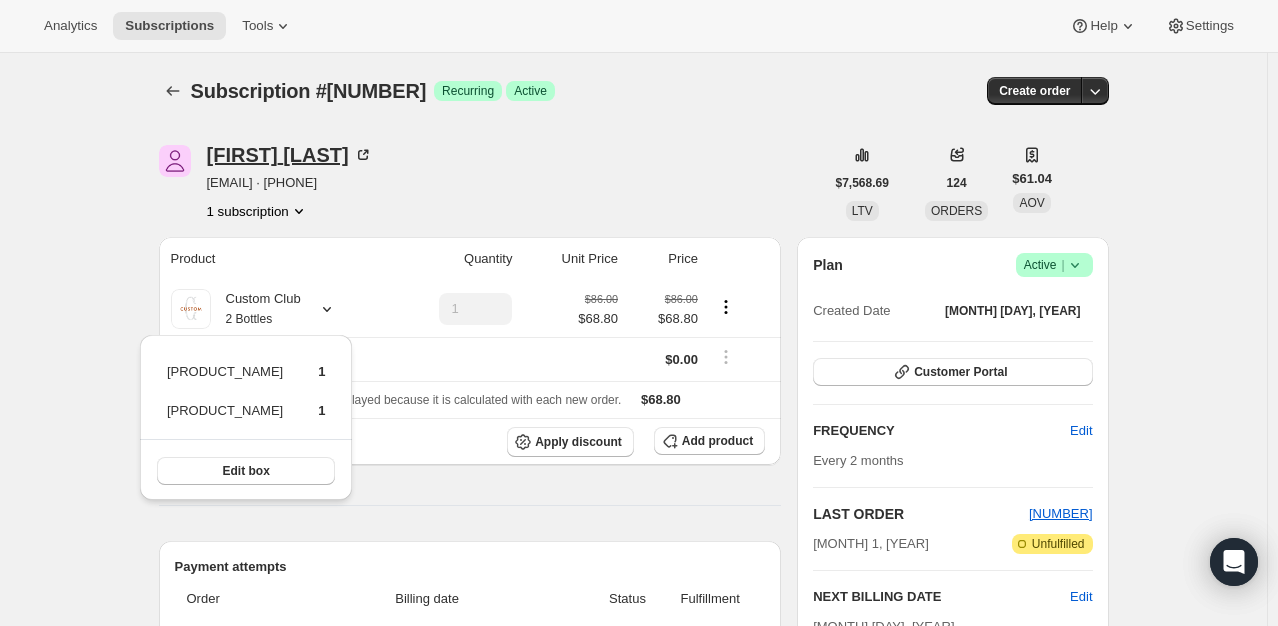 click 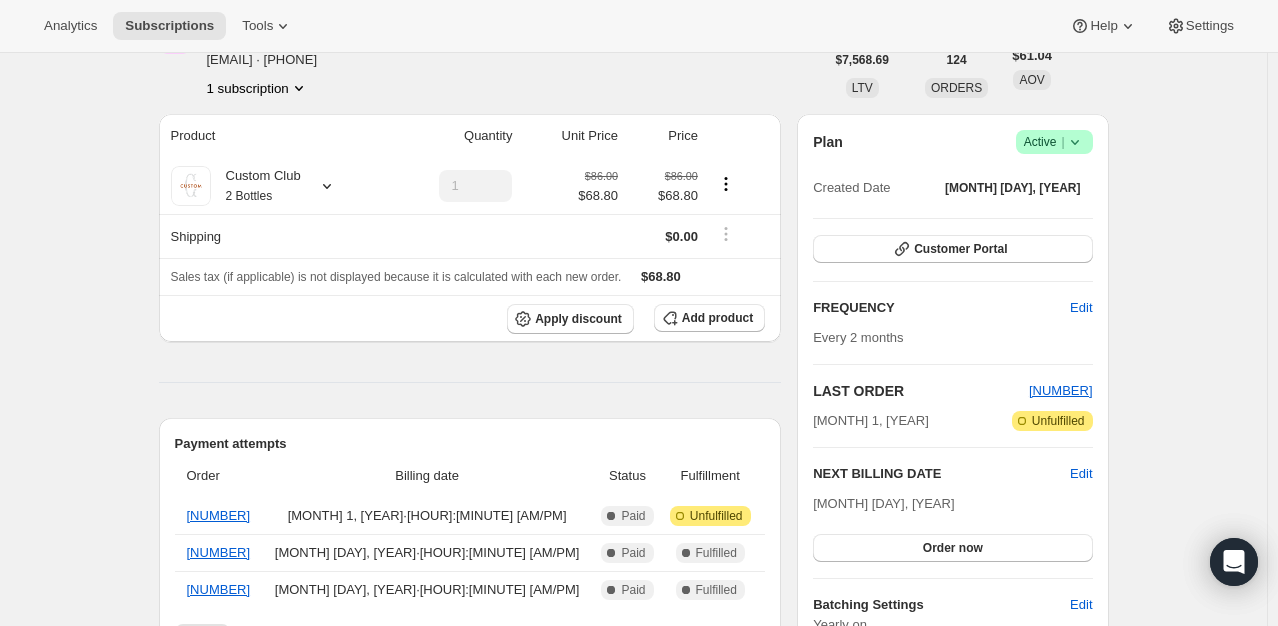 scroll, scrollTop: 0, scrollLeft: 0, axis: both 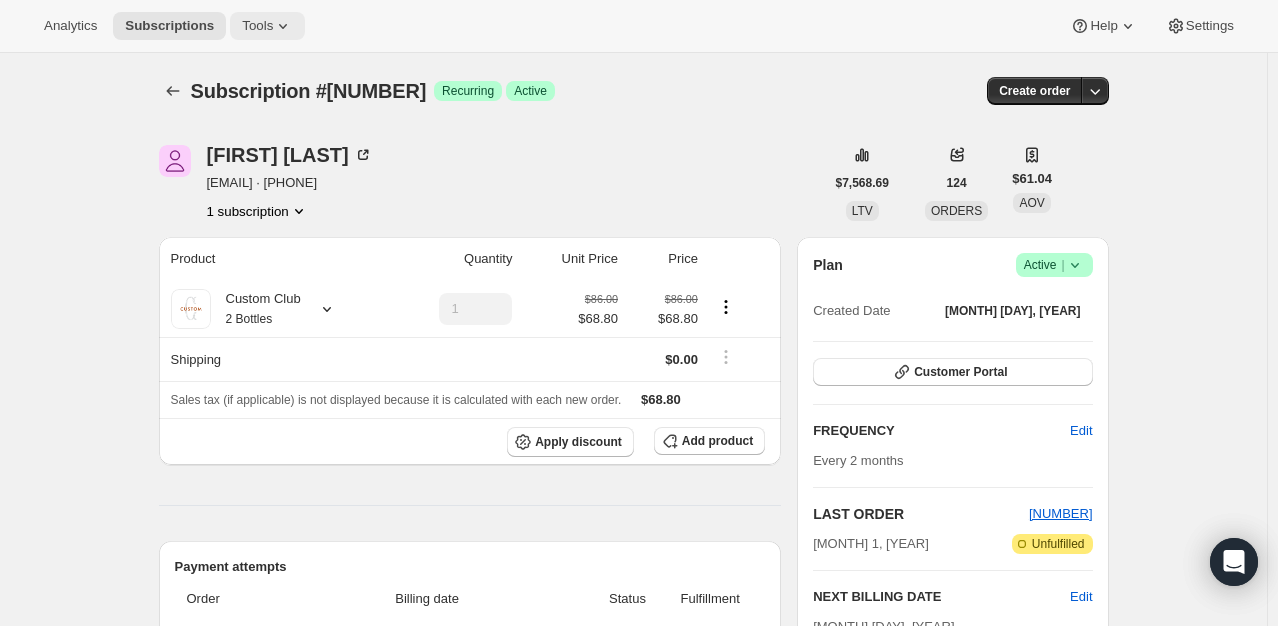 click on "Tools" at bounding box center [257, 26] 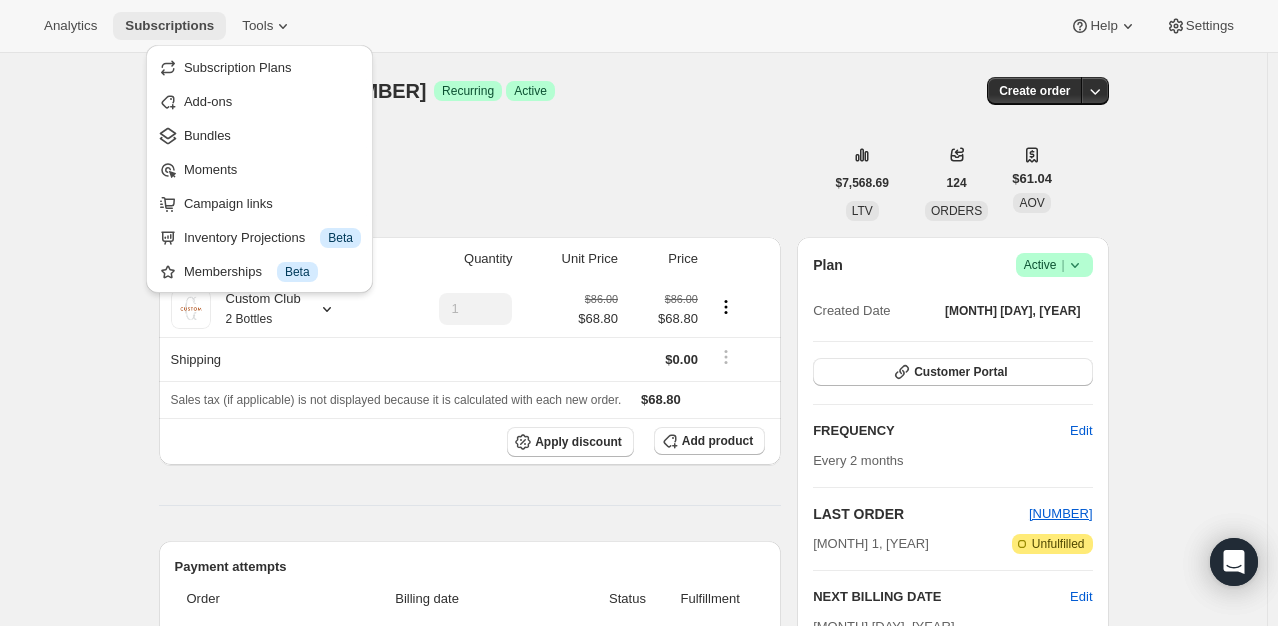 click on "Subscriptions" at bounding box center [169, 26] 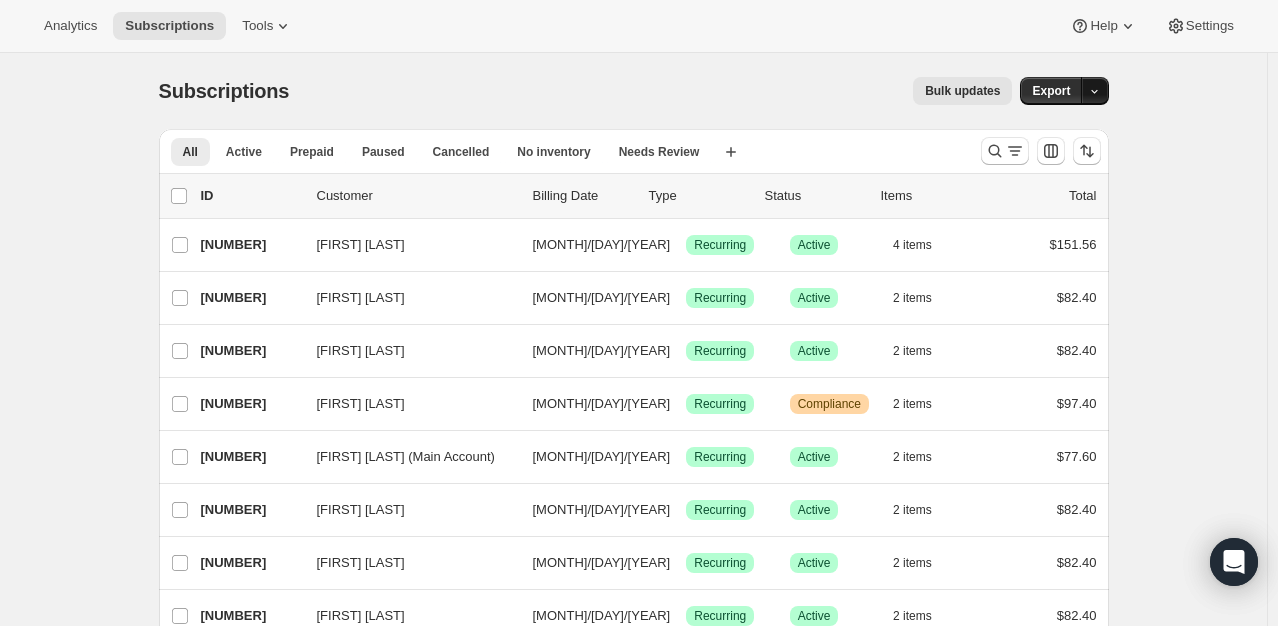 click at bounding box center [1095, 91] 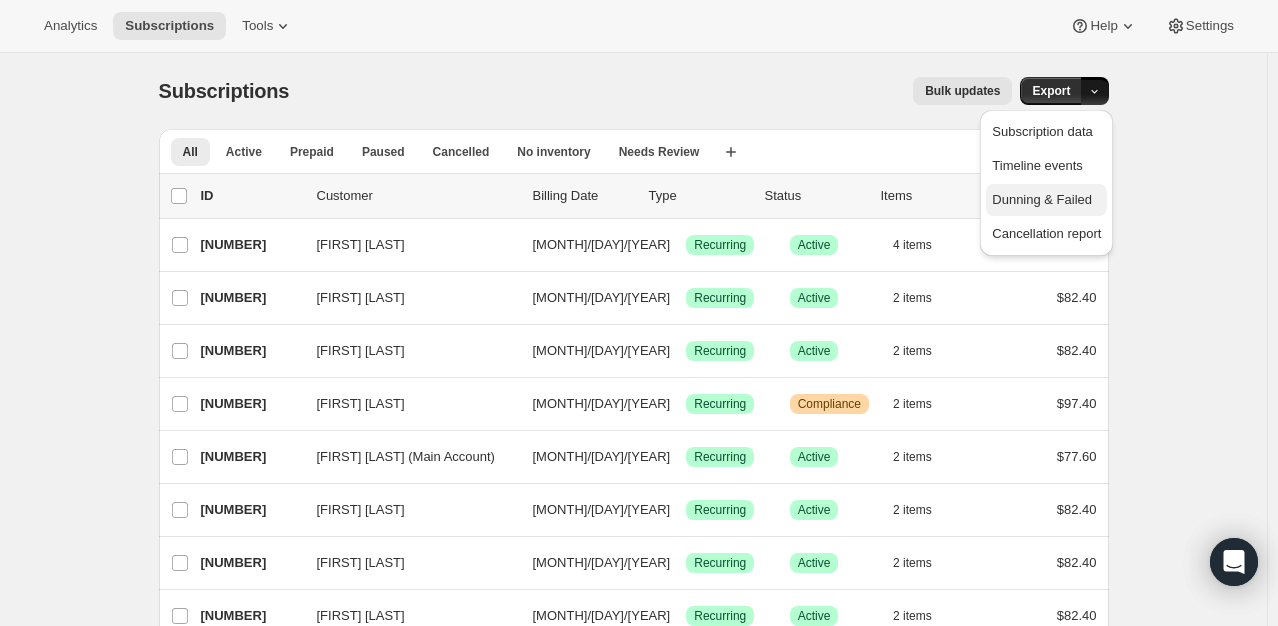 click on "Dunning & Failed" at bounding box center (1042, 199) 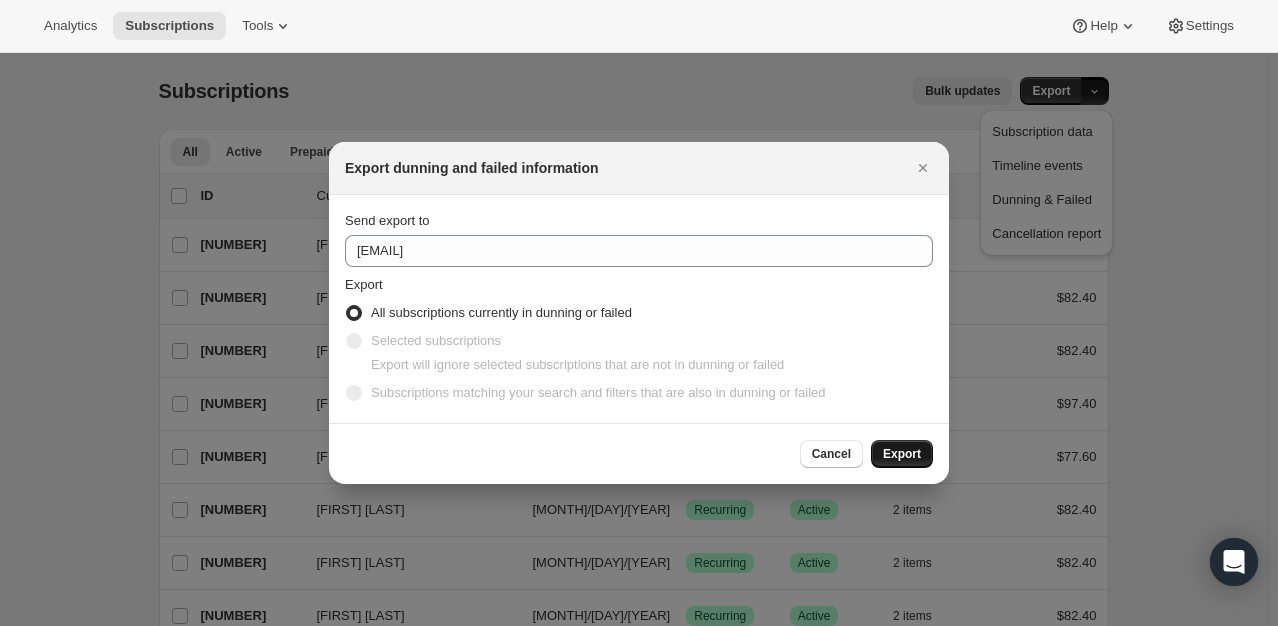 click on "Export" at bounding box center (902, 454) 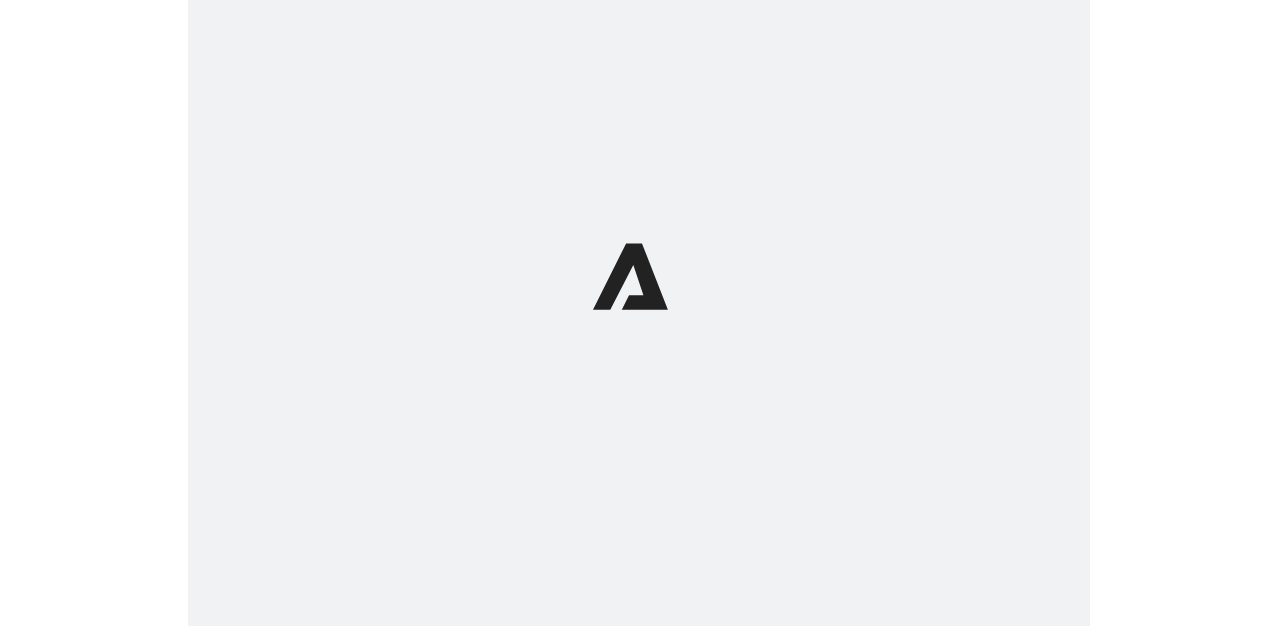 scroll, scrollTop: 0, scrollLeft: 0, axis: both 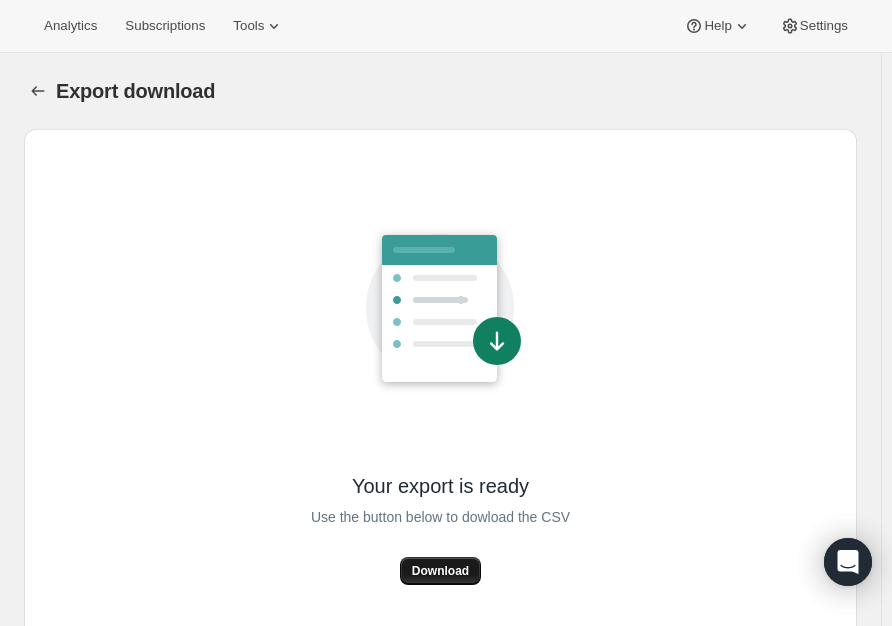 click on "Download" at bounding box center (440, 571) 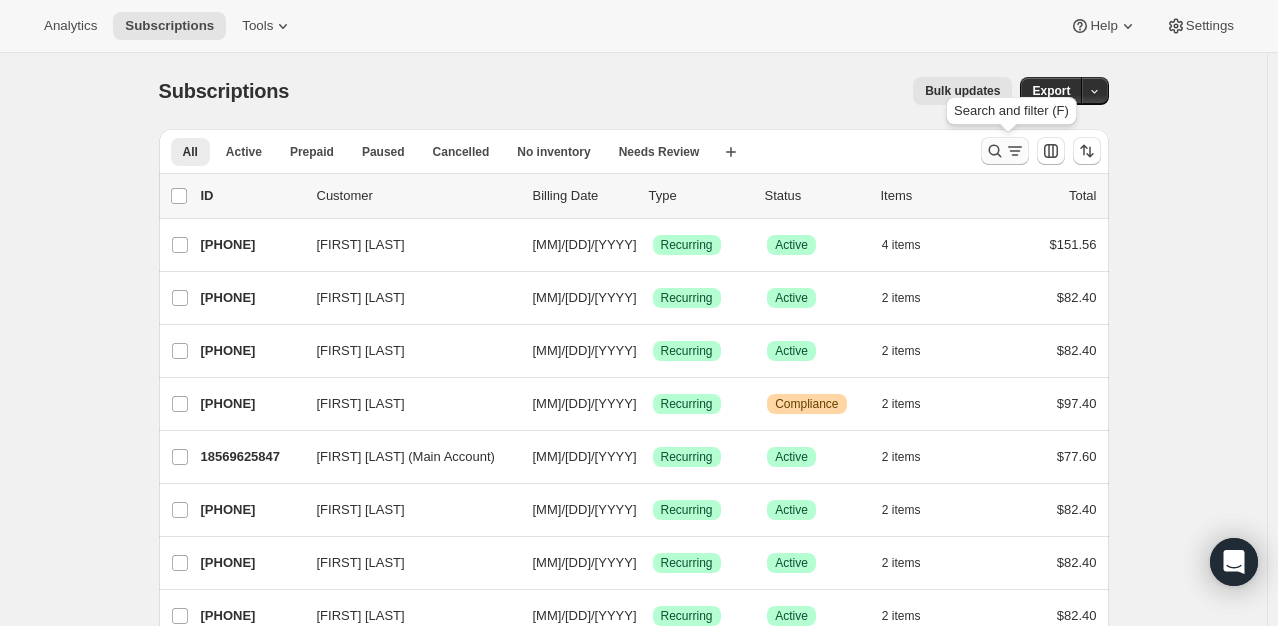 click 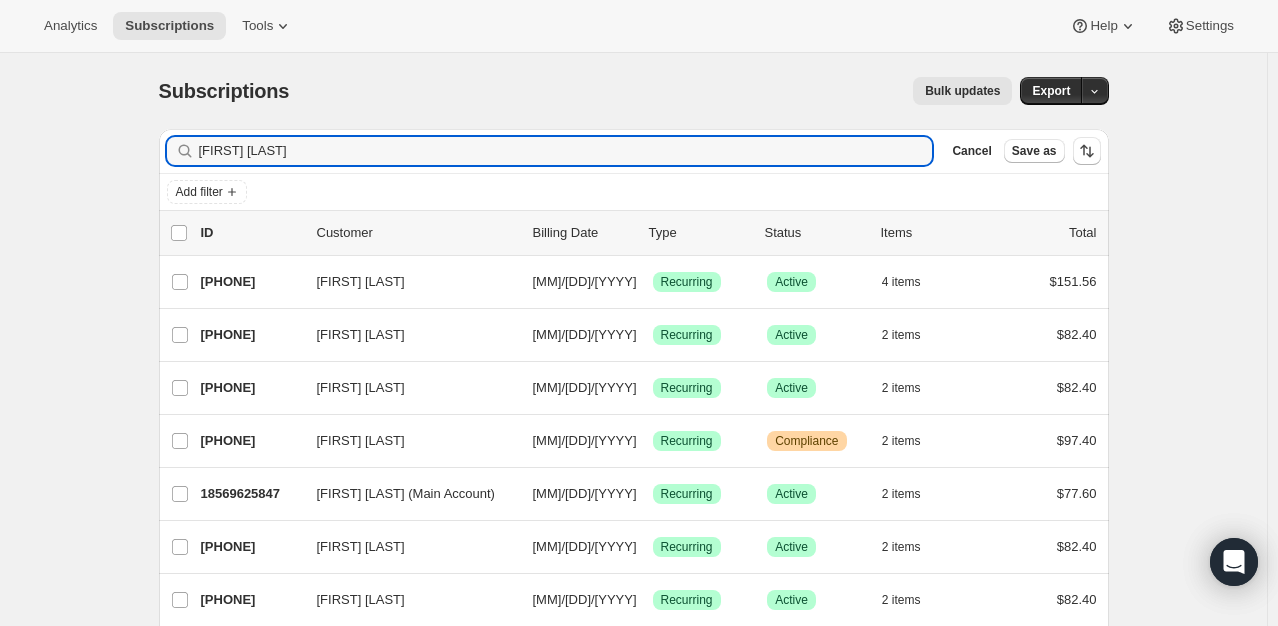 type on "Frederick Jordan" 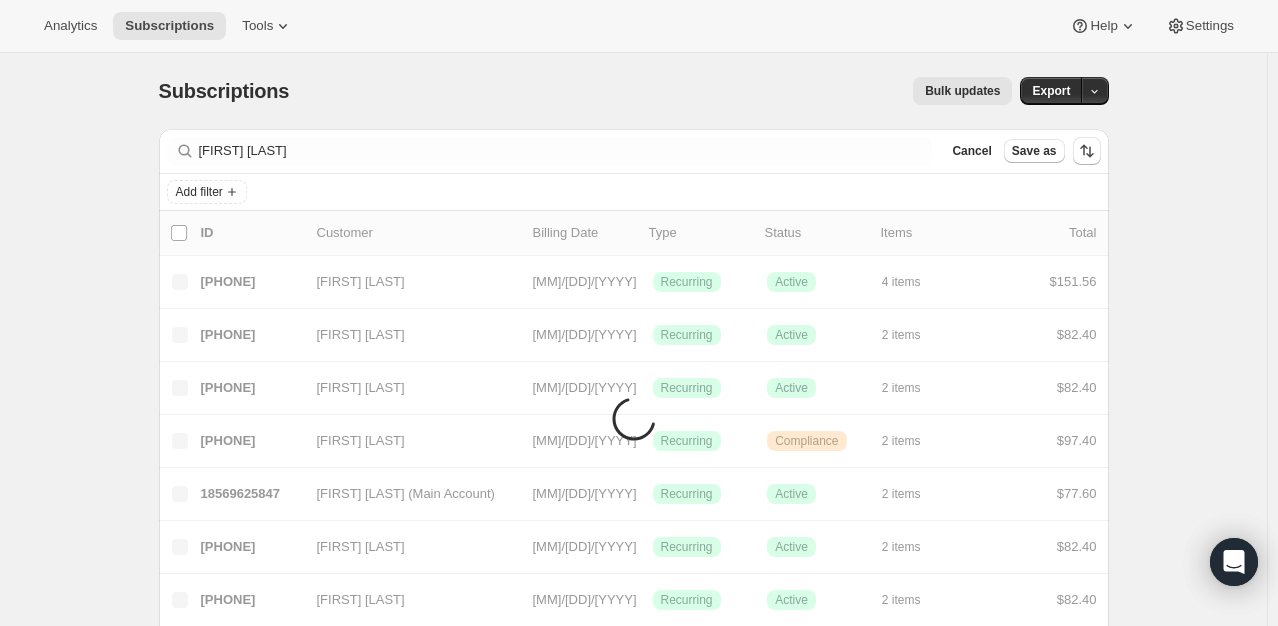 click on "Filter subscribers Frederick Jordan Clear Cancel Save as Add filter   0 selected Update next billing date Change status Loading subscriptions Select all 51 subscriptions Loading subscriptions Select Select all 51 subscriptions 0 selected Items are loading list header ID Customer Billing Date Type Status Items Total Gianna Franzia 13284638967 Gianna Franzia 01/13/2025 Success Recurring Success Active 4   items $151.56 Fiona Duffy 13232341239 Fiona Duffy 09/01/2025 Success Recurring Success Active 2   items $82.40 Haidee Lee 13227622647 Haidee Lee 09/01/2025 Success Recurring Success Active 2   items $82.40 James Ippolito 13227589879 James Ippolito 09/01/2025 Success Recurring Warning Compliance 2   items $97.40 Deborah Steele (Main Account) 18569625847 Deborah Steele (Main Account) 09/01/2025 Success Recurring Success Active 2   items $77.60 Maria Granata 20876067063 Maria Granata 09/01/2025 Success Recurring Success Active 2   items $82.40 Kimberly Balark 20802339063 Kimberly Balark 09/01/2025 Success Success" at bounding box center (626, 1565) 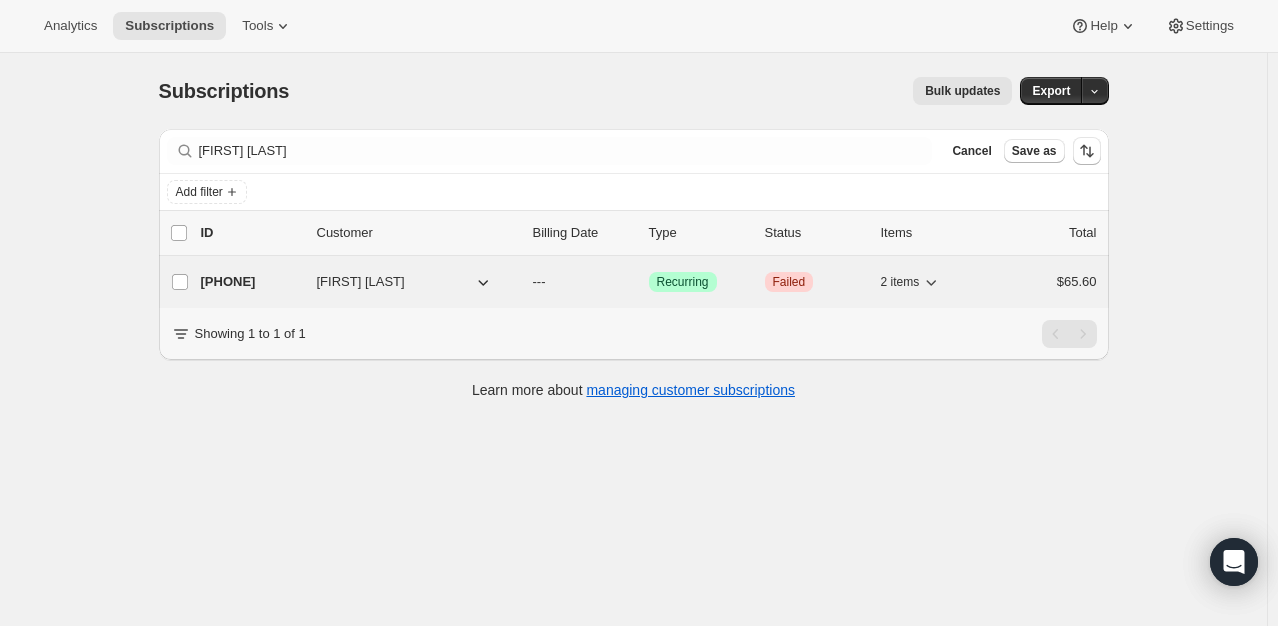 click on "13231096055" at bounding box center (251, 282) 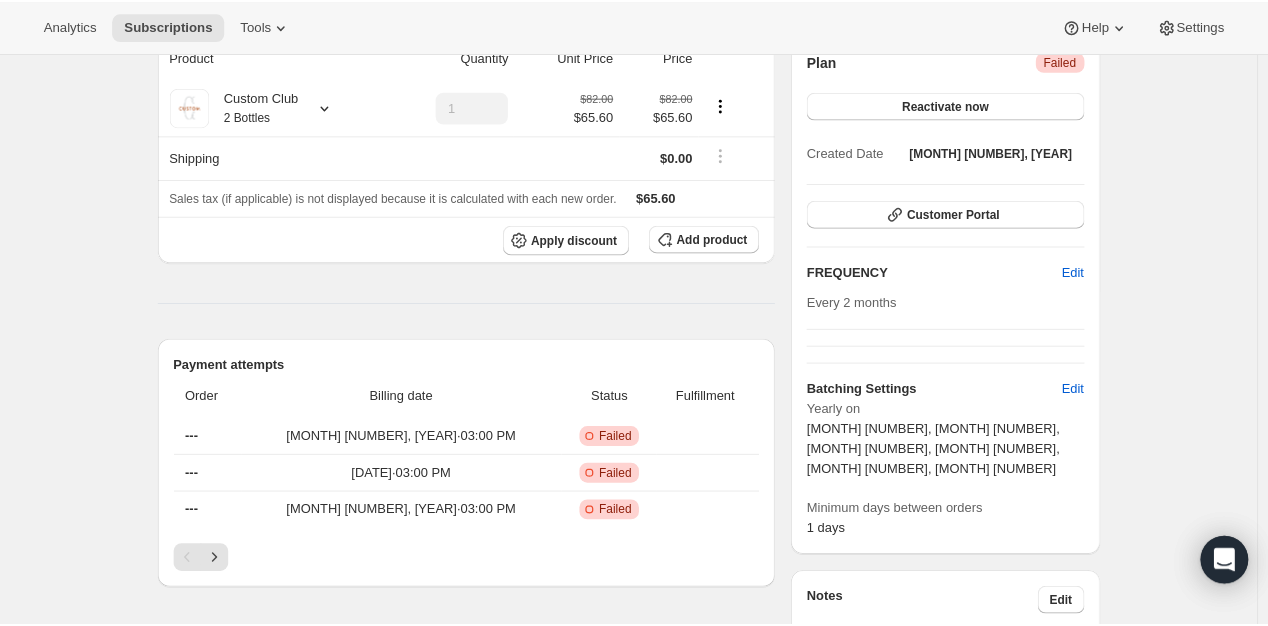 scroll, scrollTop: 0, scrollLeft: 0, axis: both 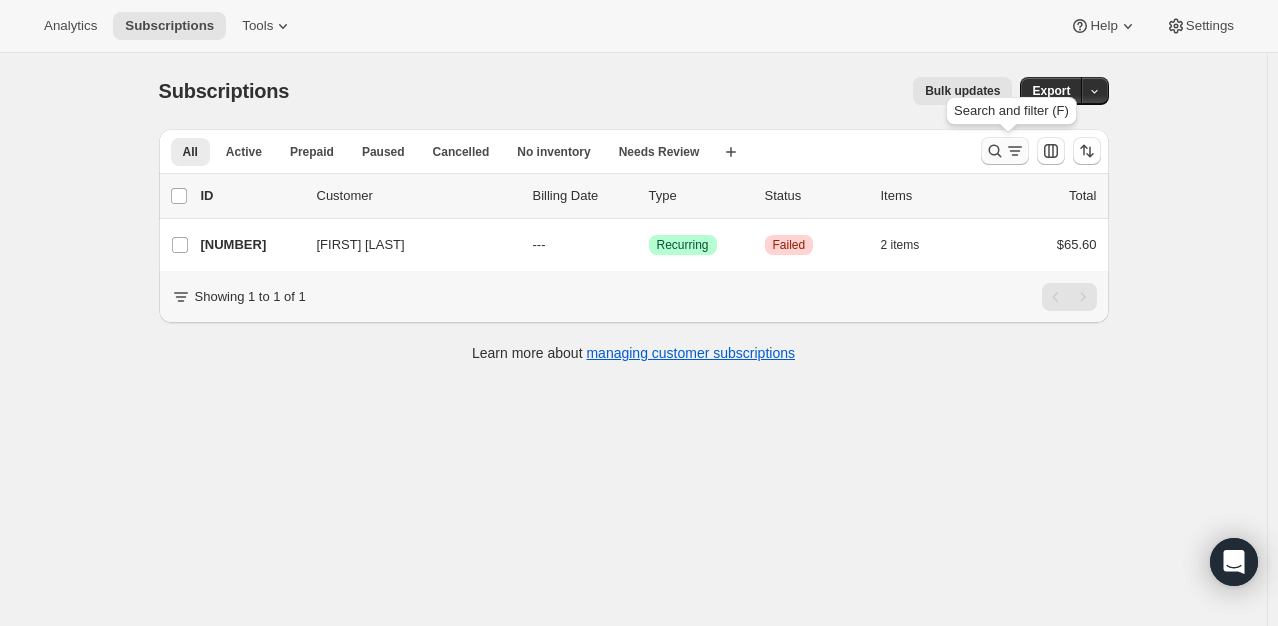 click 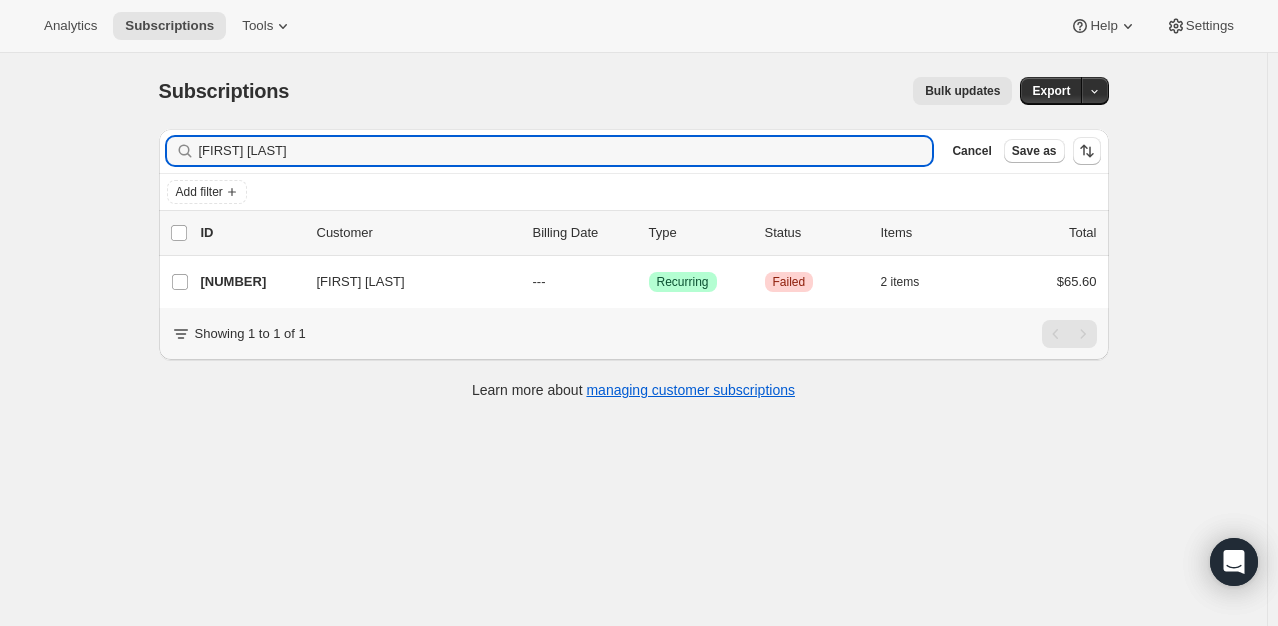 drag, startPoint x: 324, startPoint y: 162, endPoint x: 15, endPoint y: 155, distance: 309.07928 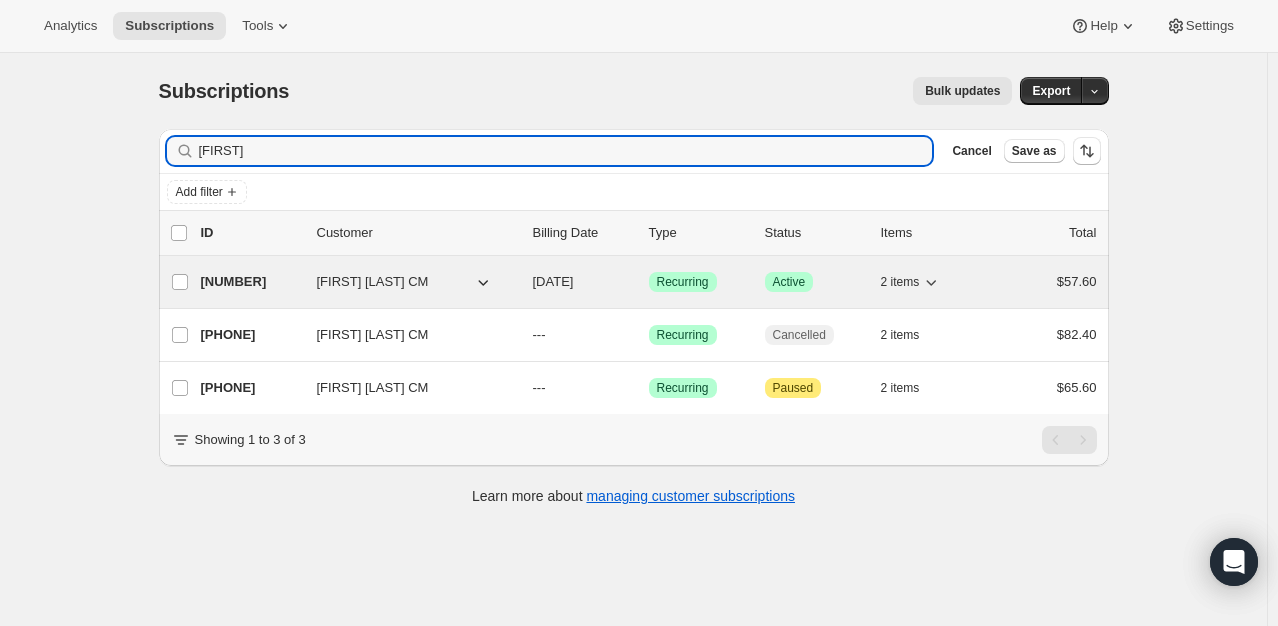 type on "[FIRST]" 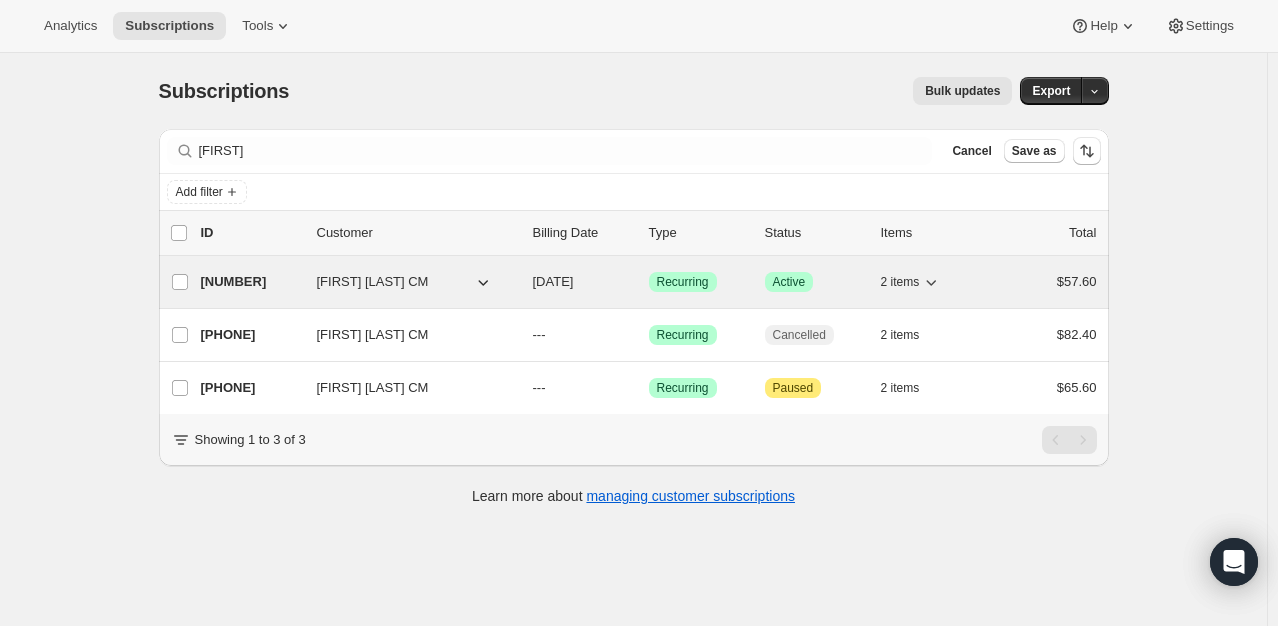 click on "[NUMBER]" at bounding box center [251, 282] 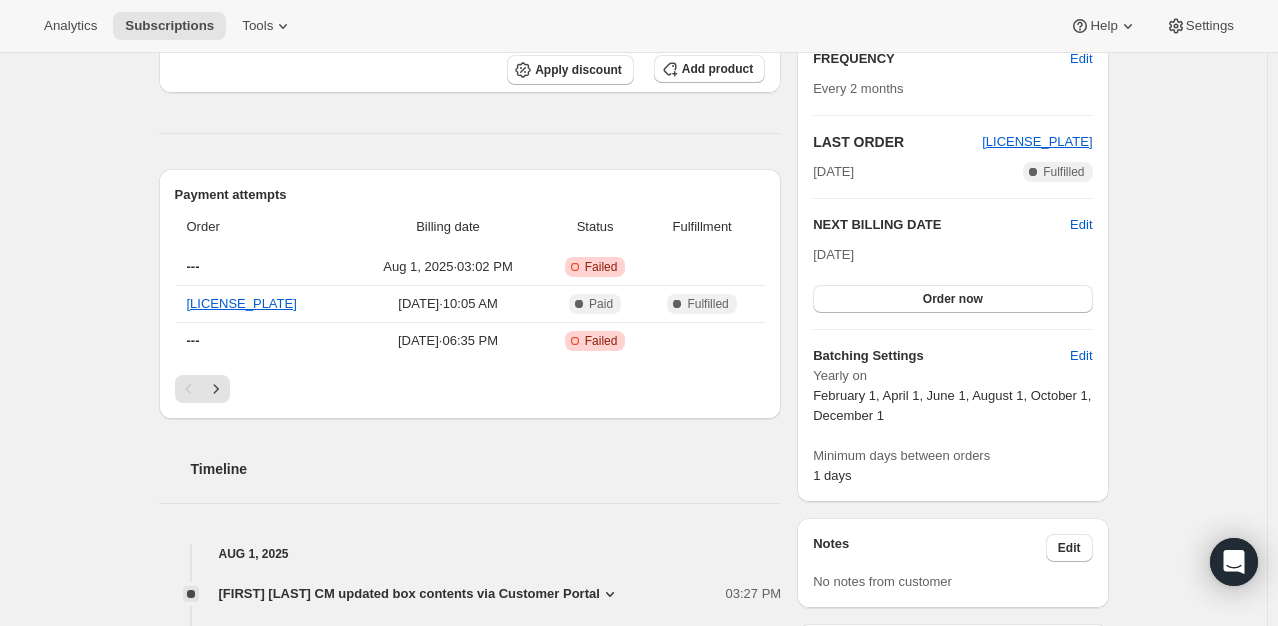 scroll, scrollTop: 374, scrollLeft: 0, axis: vertical 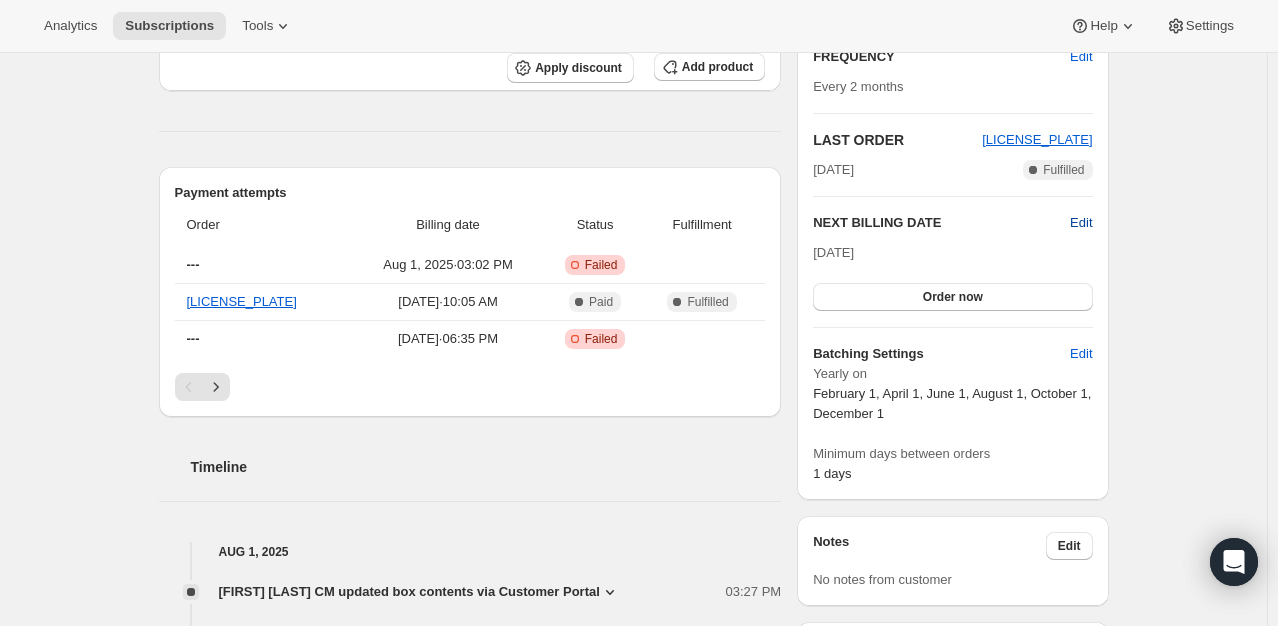 click on "Edit" at bounding box center (1081, 223) 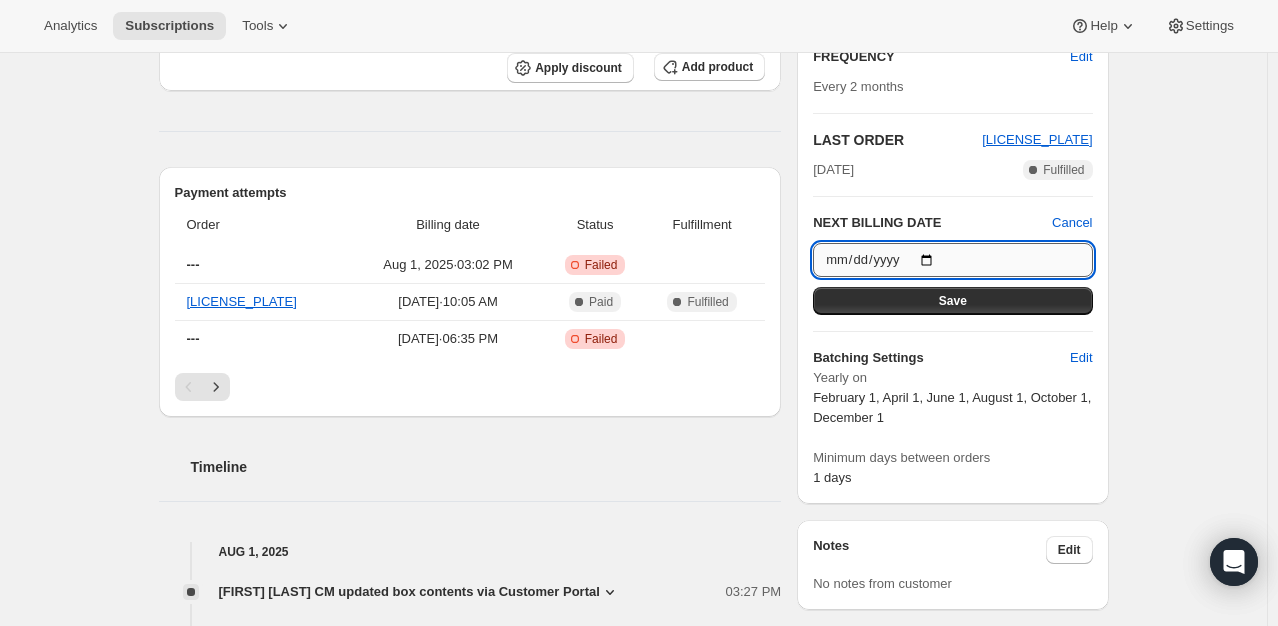 click on "[DATE]" at bounding box center (952, 260) 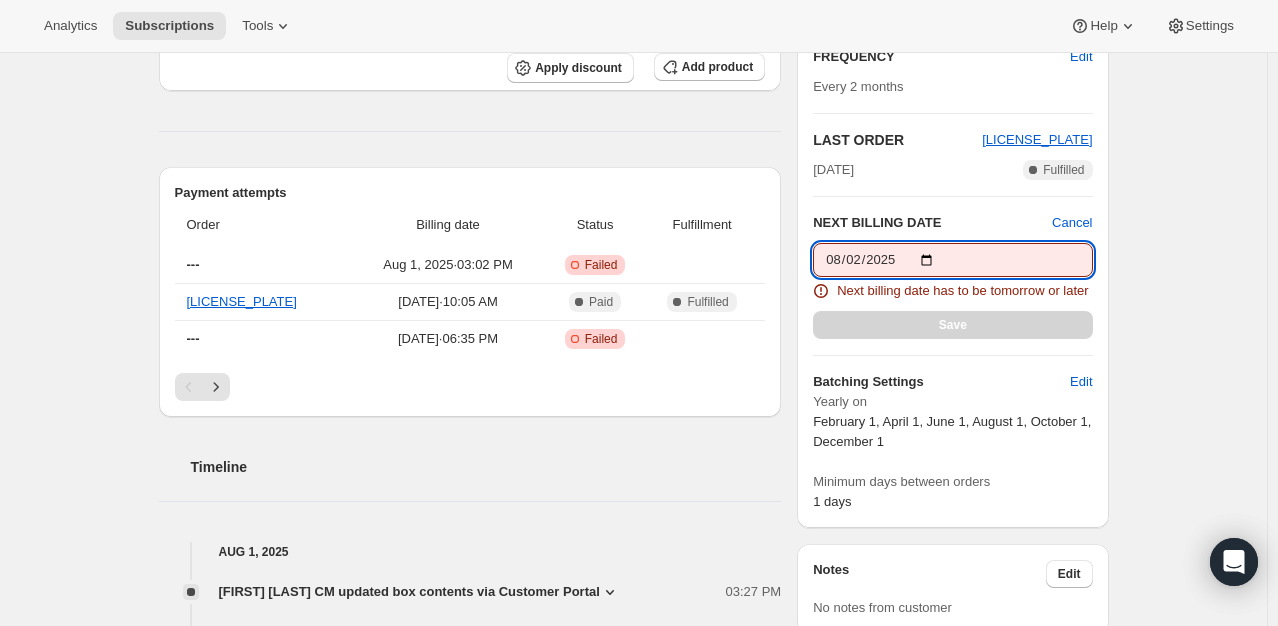 click on "2025-08-02" at bounding box center [952, 260] 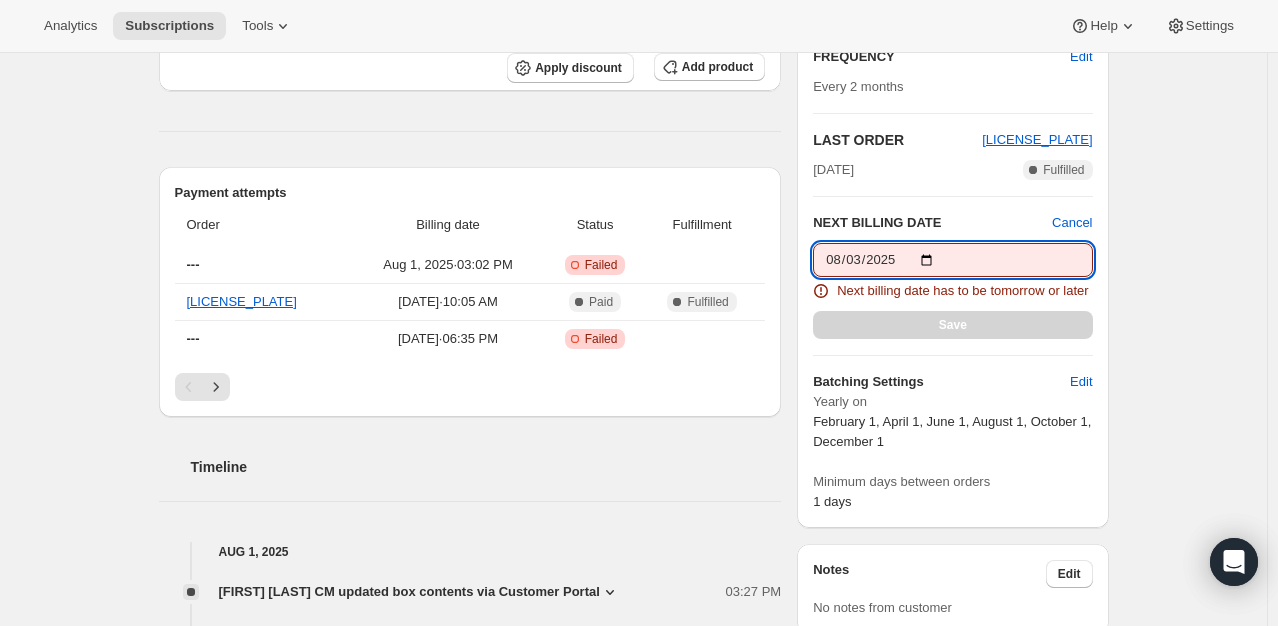 type on "2025-08-03" 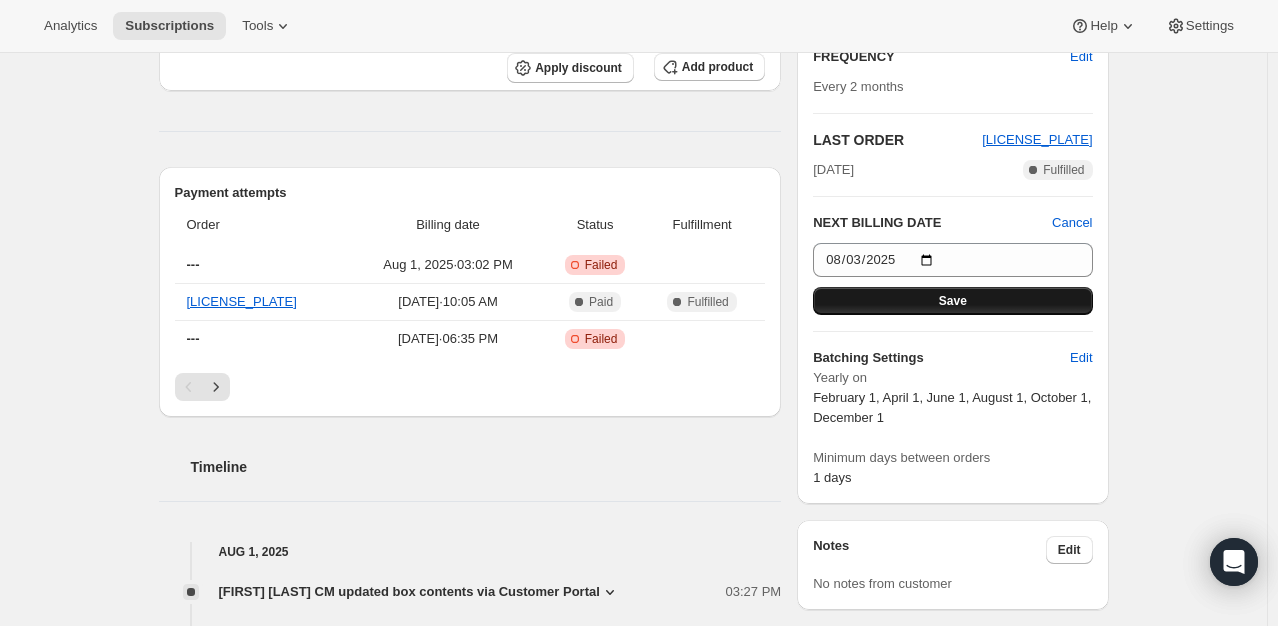 click on "Save" at bounding box center (952, 301) 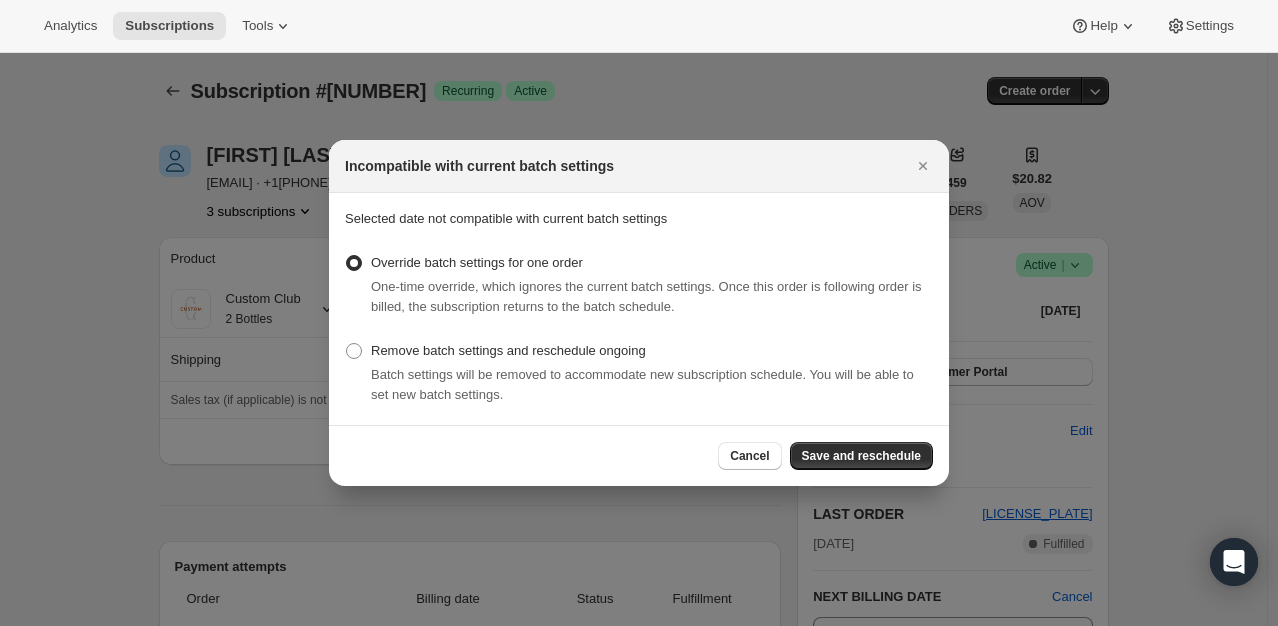 scroll, scrollTop: 374, scrollLeft: 0, axis: vertical 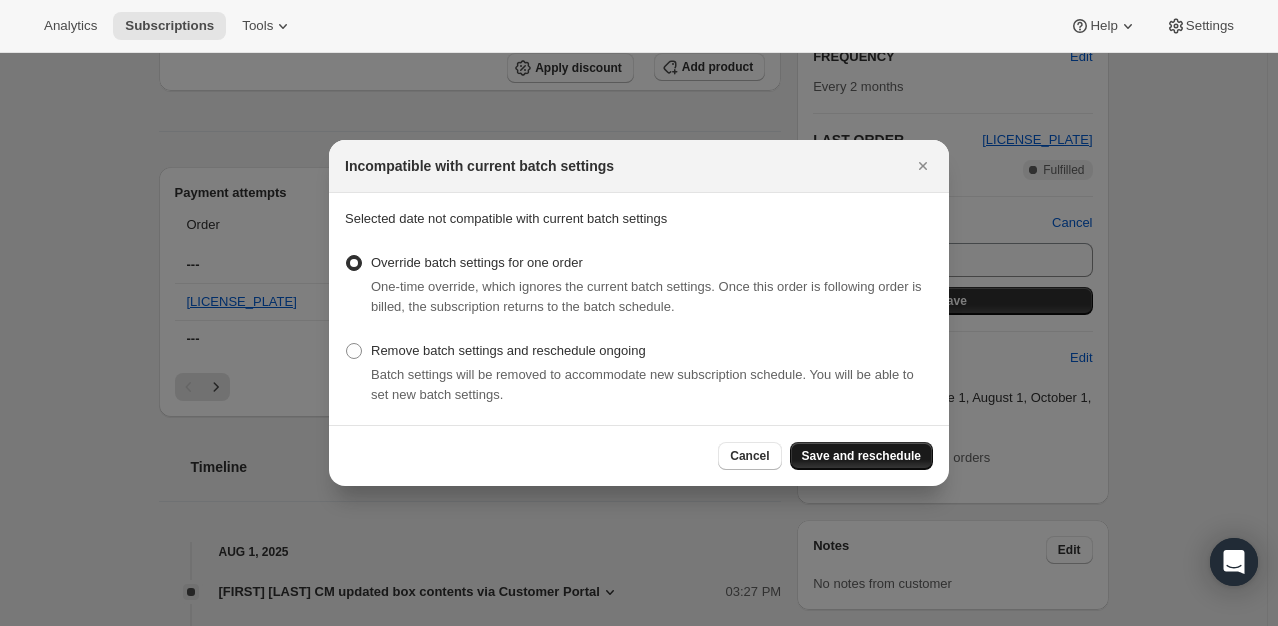 click on "Save and reschedule" at bounding box center [861, 456] 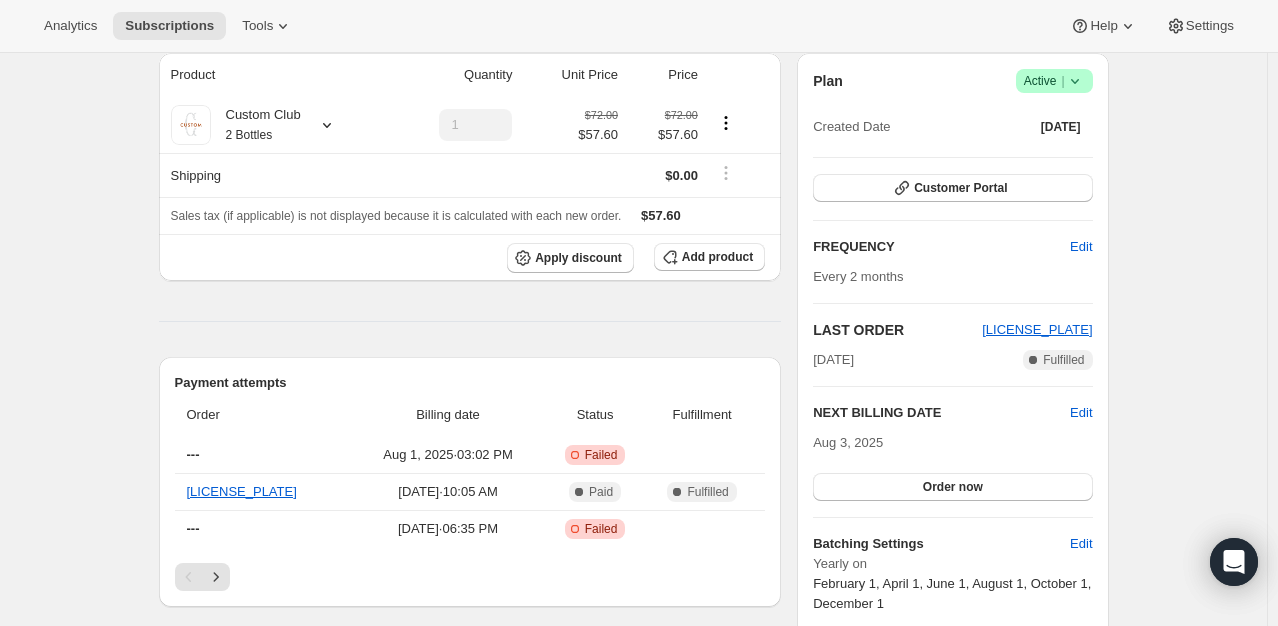 scroll, scrollTop: 374, scrollLeft: 0, axis: vertical 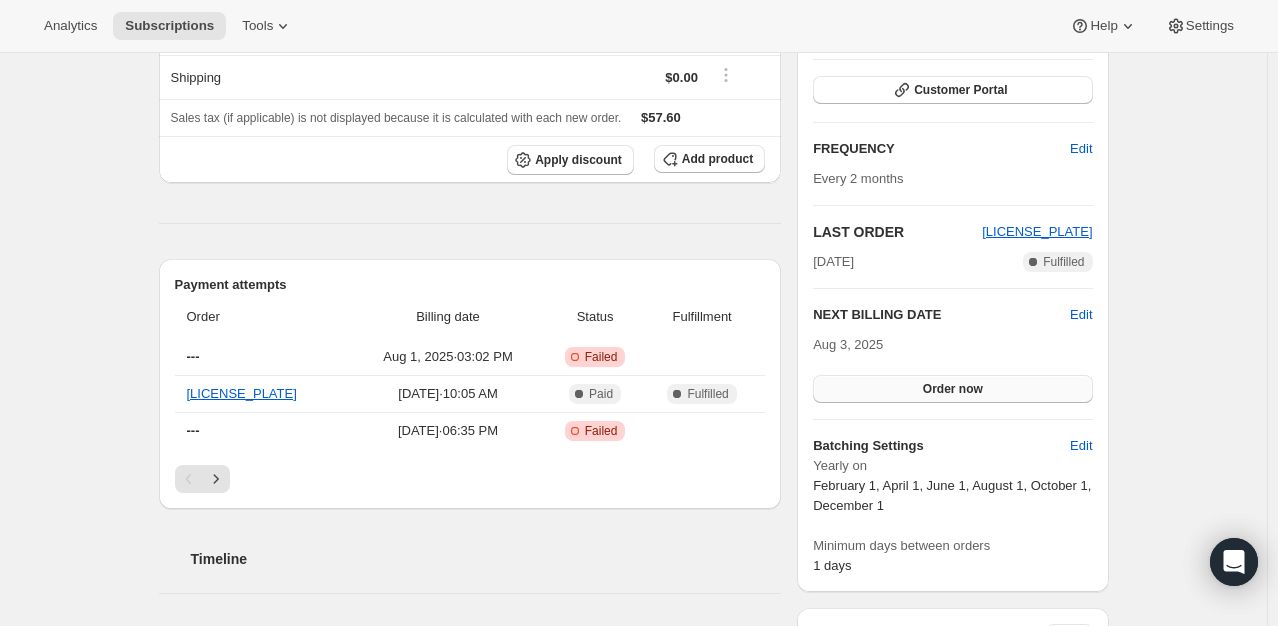 click on "Order now" at bounding box center [953, 389] 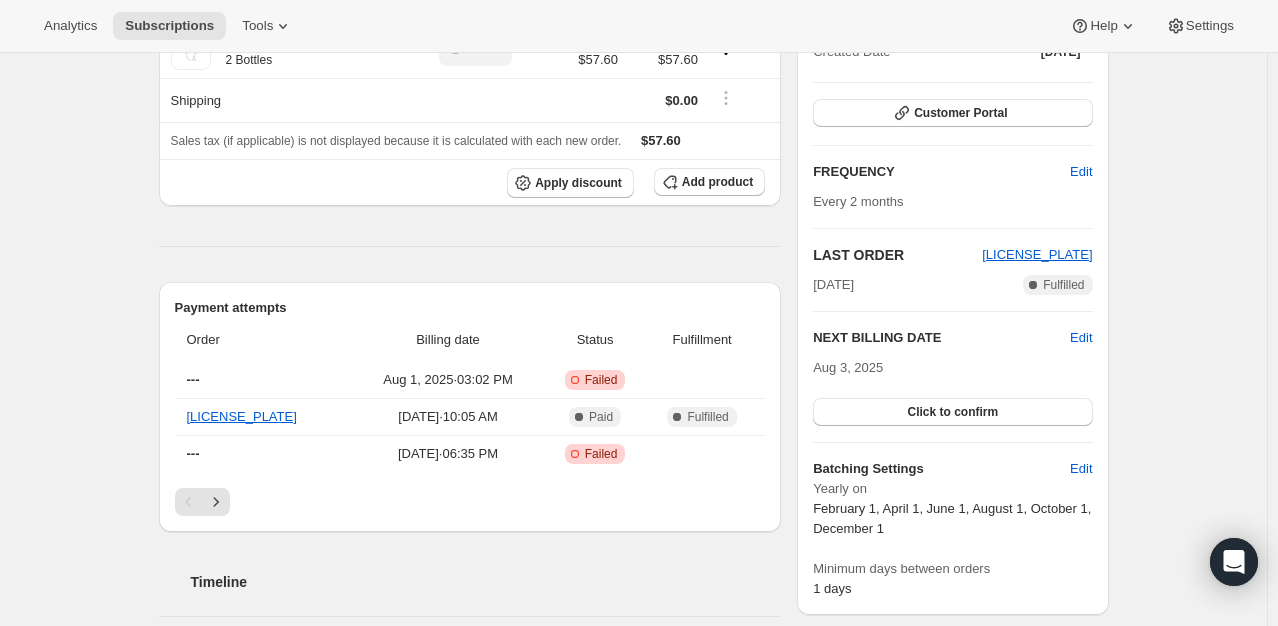 scroll, scrollTop: 0, scrollLeft: 0, axis: both 